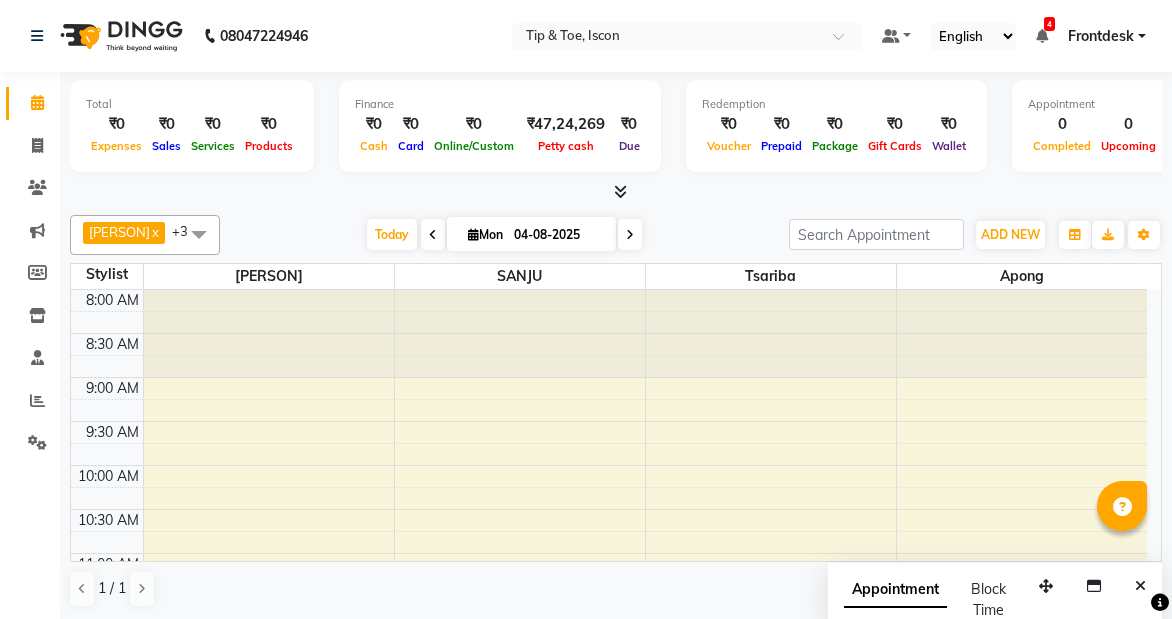 scroll, scrollTop: 0, scrollLeft: 0, axis: both 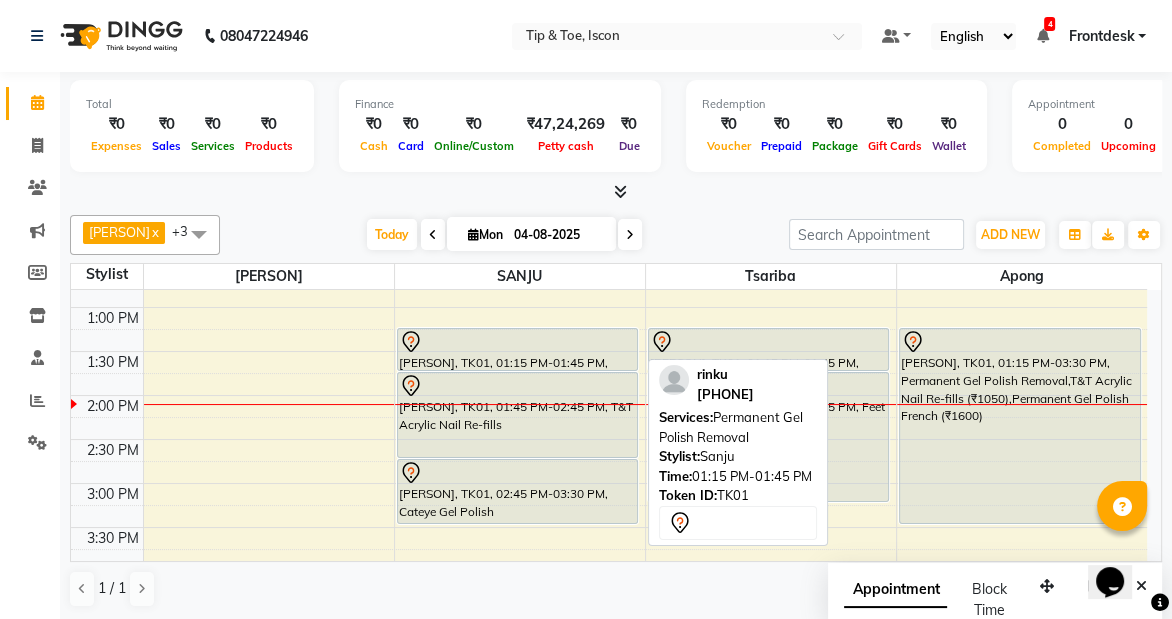 click at bounding box center (518, 342) 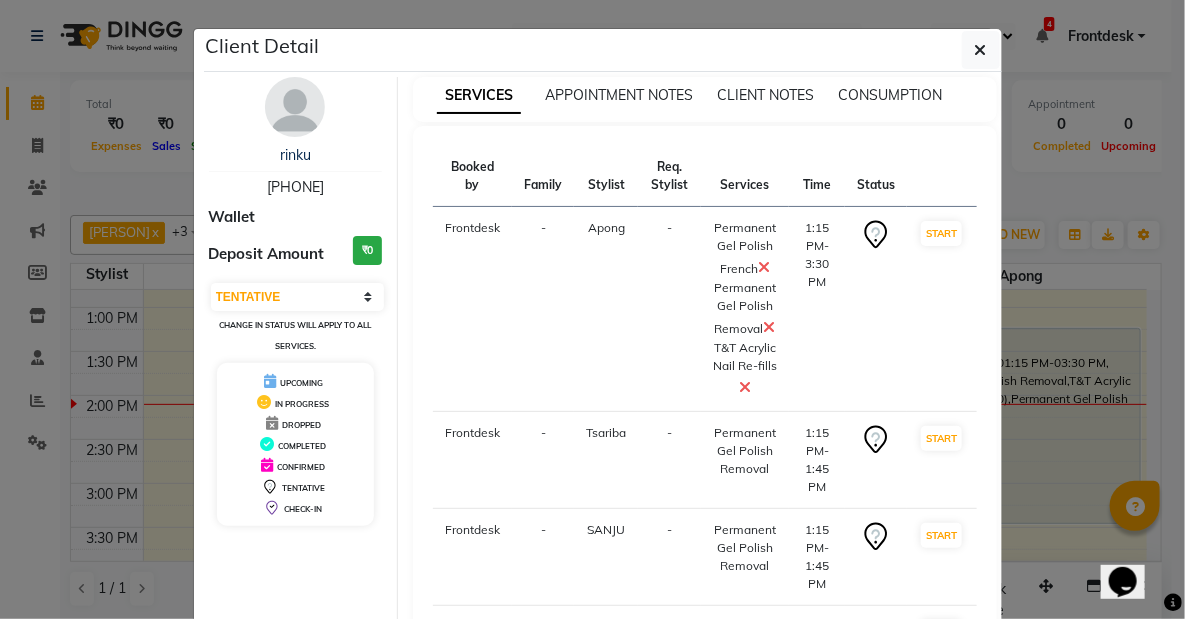 scroll, scrollTop: 14, scrollLeft: 0, axis: vertical 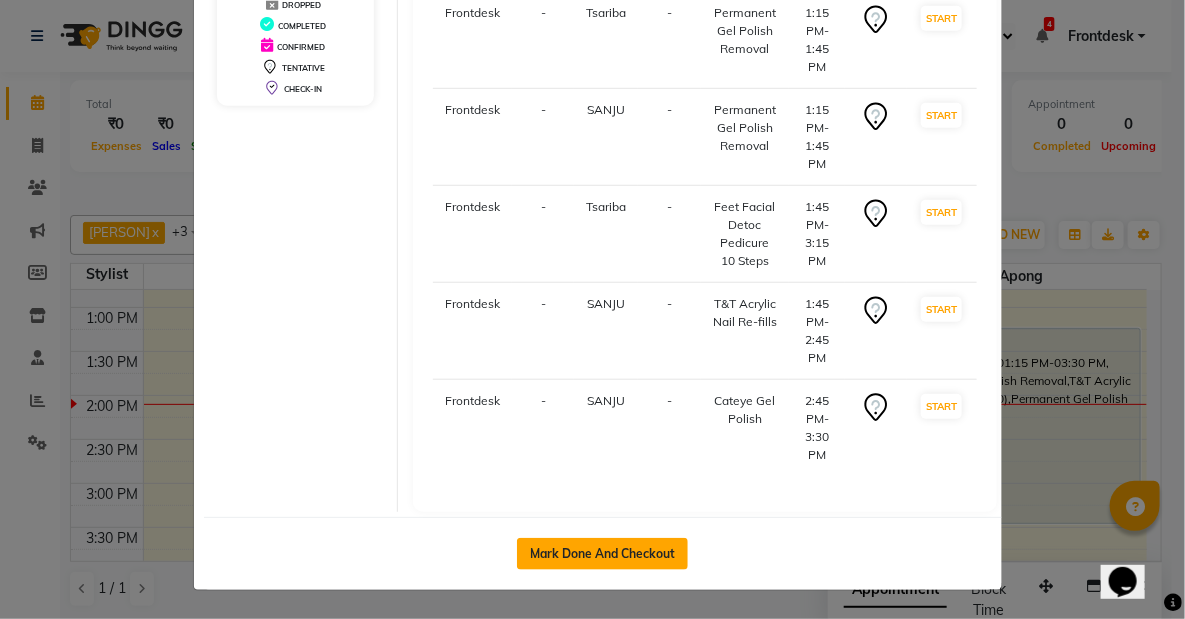 click on "Mark Done And Checkout" 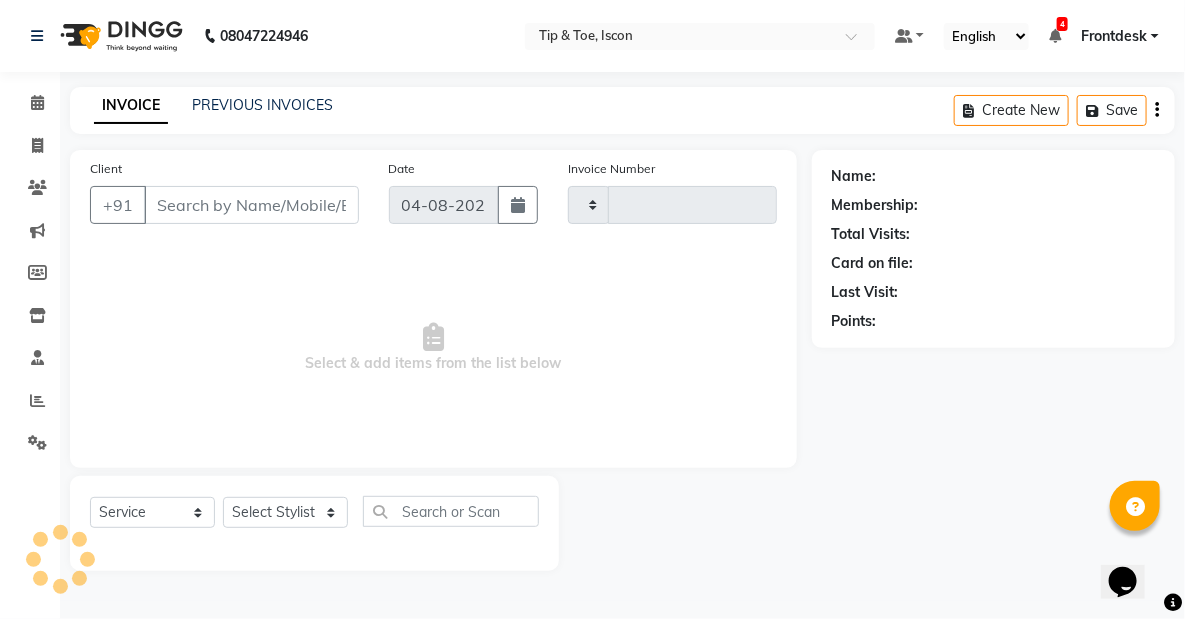 type on "0462" 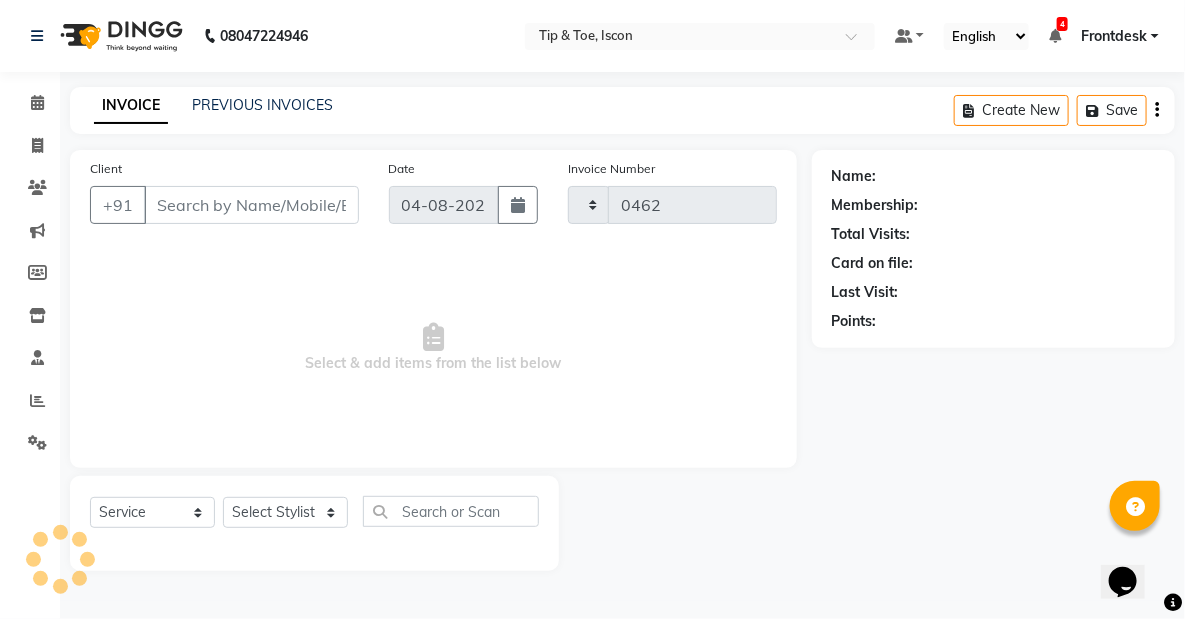 select on "5988" 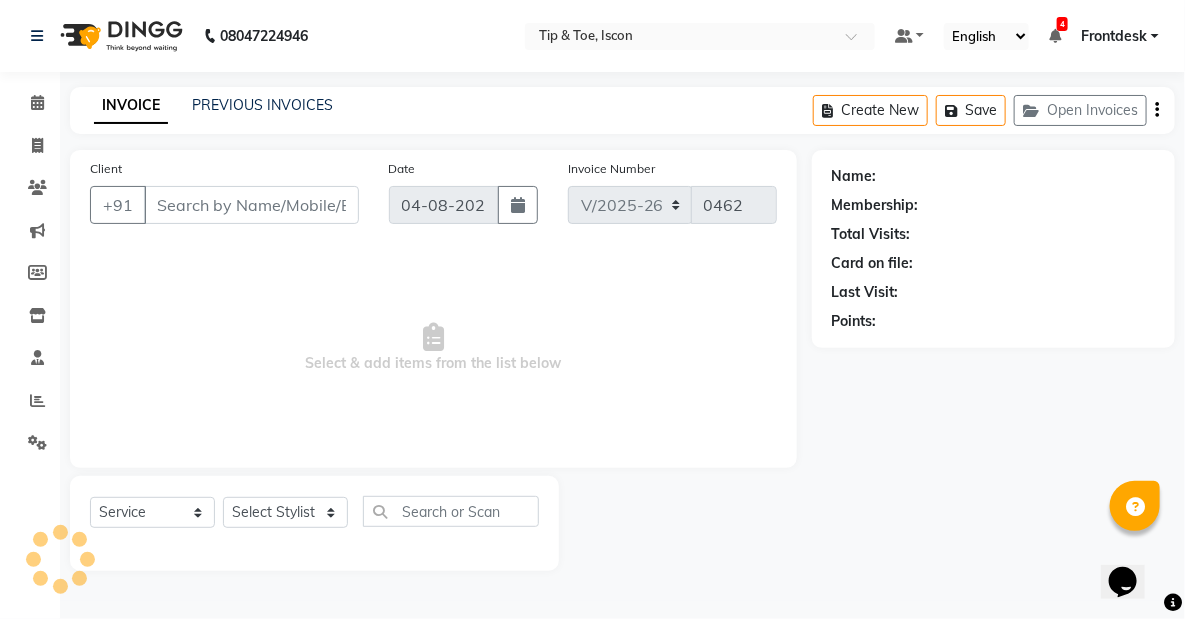 type on "[PHONE]" 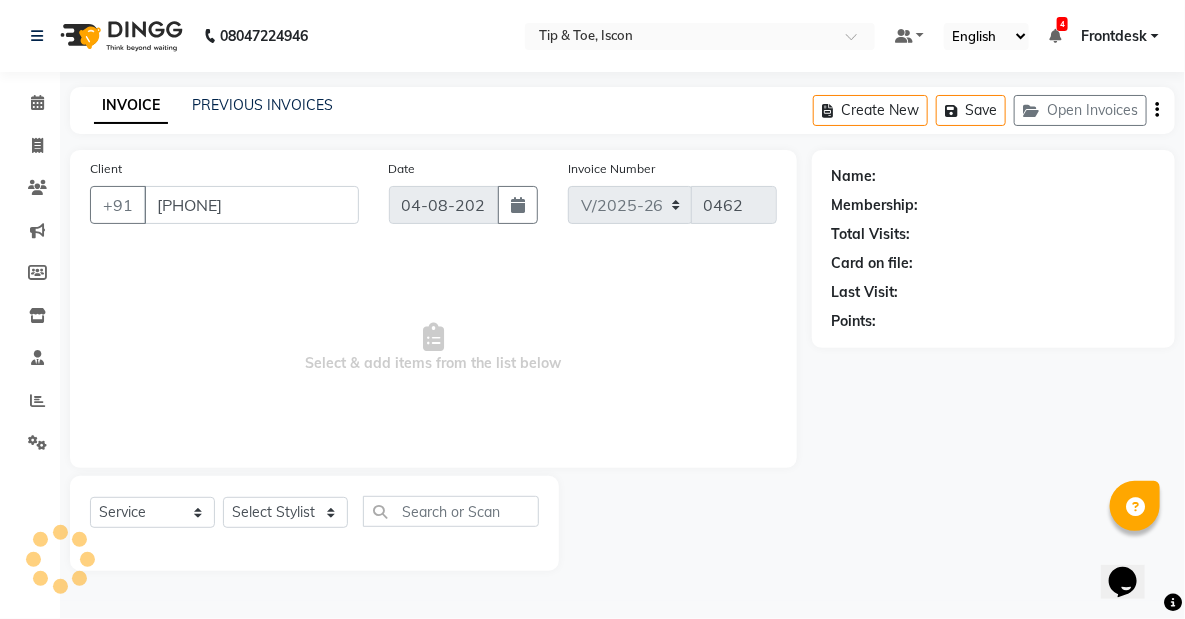 select on "42686" 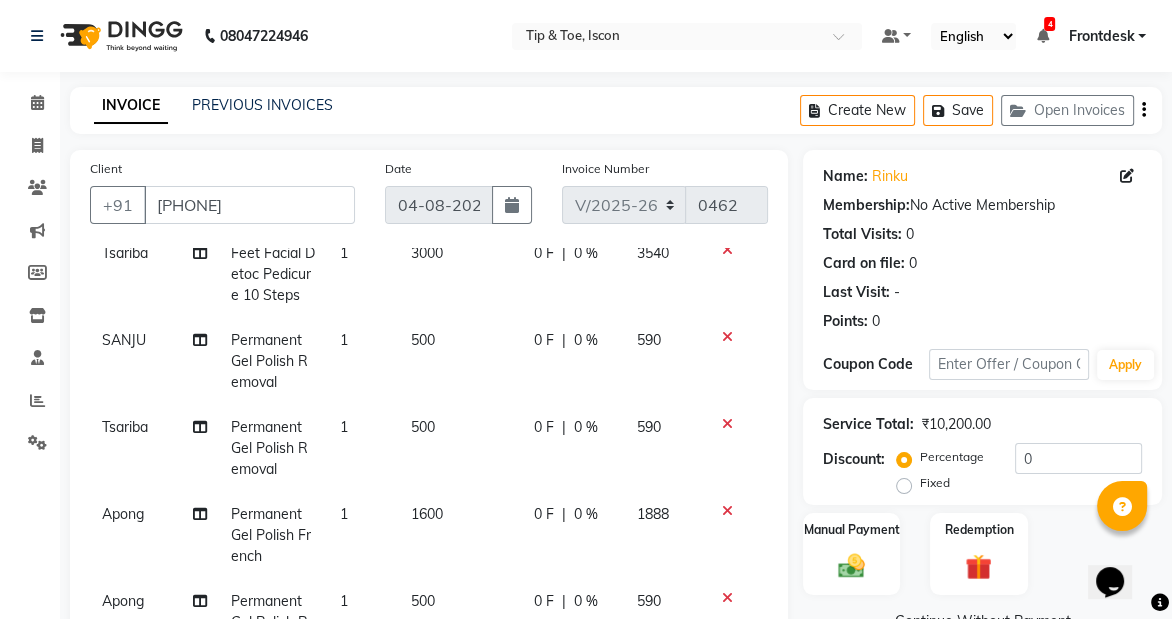 scroll, scrollTop: 244, scrollLeft: 0, axis: vertical 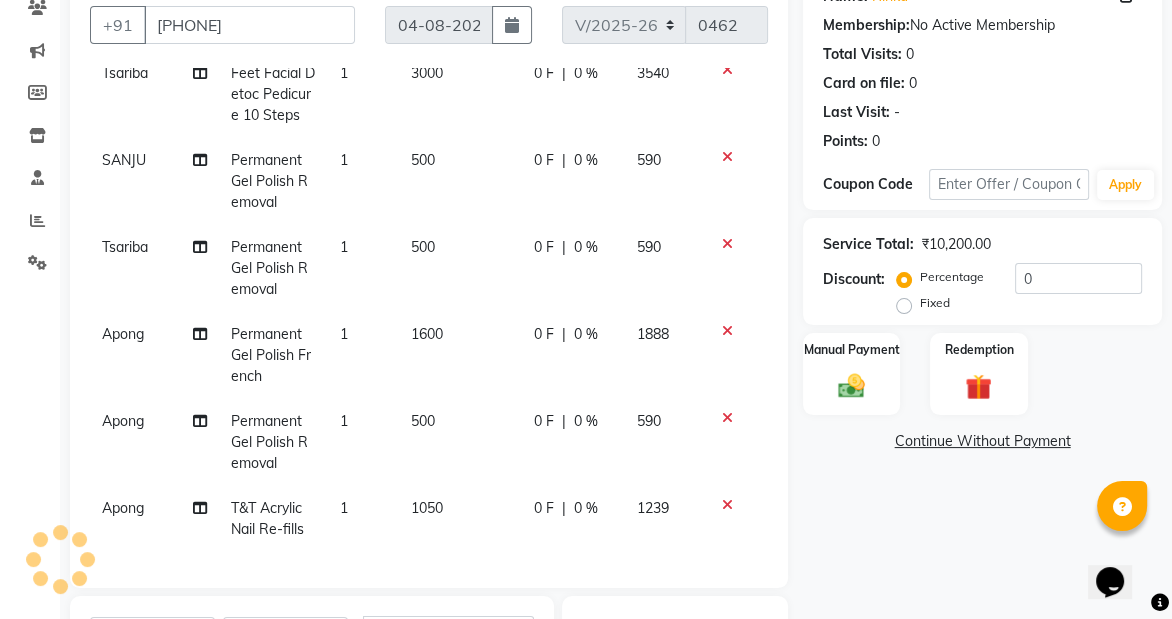click on "Permanent Gel Polish French" 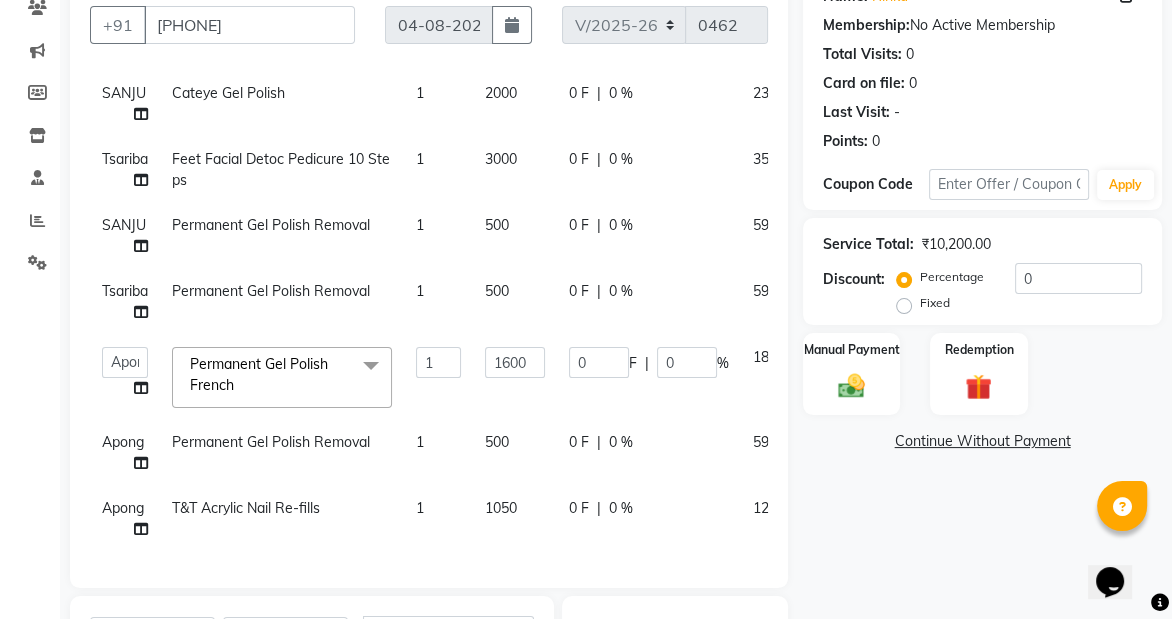 scroll, scrollTop: 158, scrollLeft: 0, axis: vertical 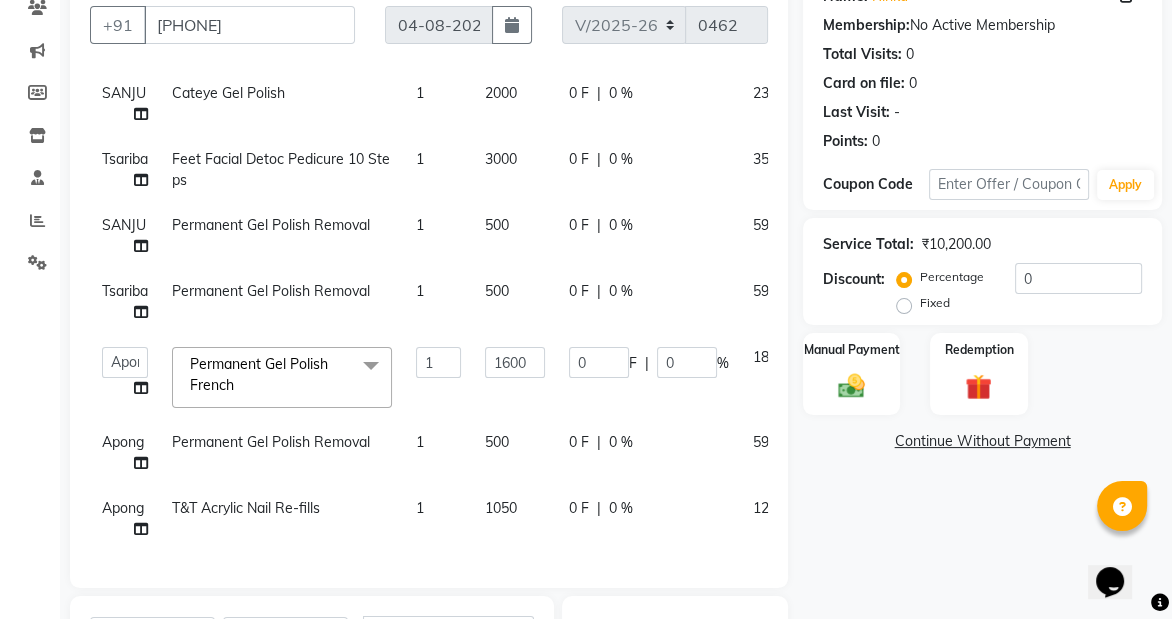 click on "Permanent Gel Polish French  x" 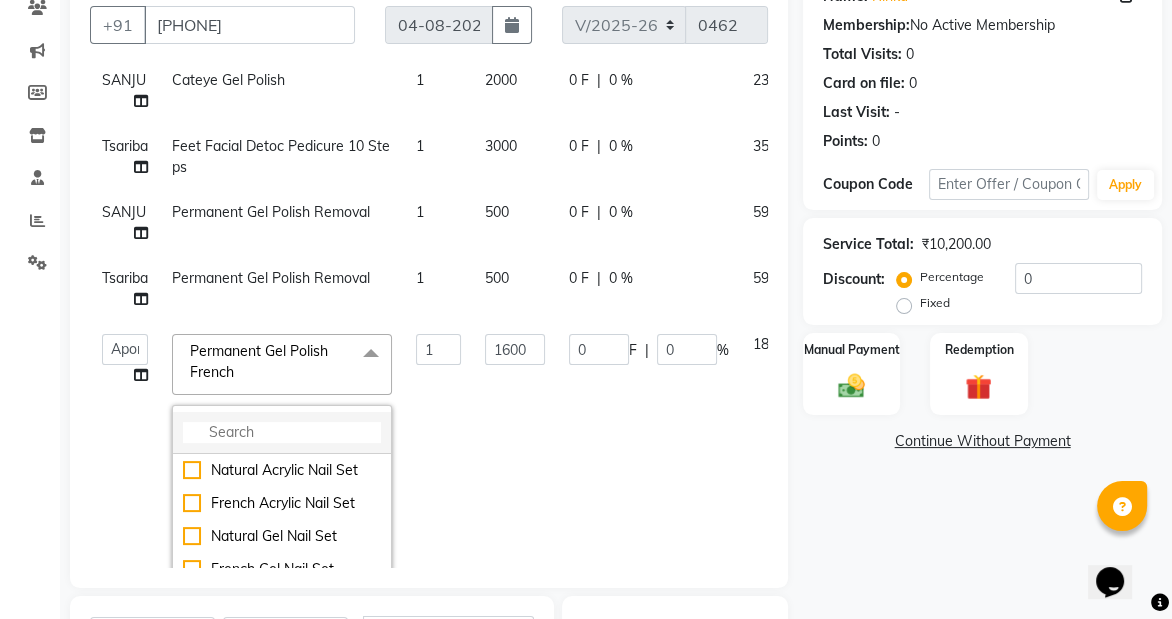 click 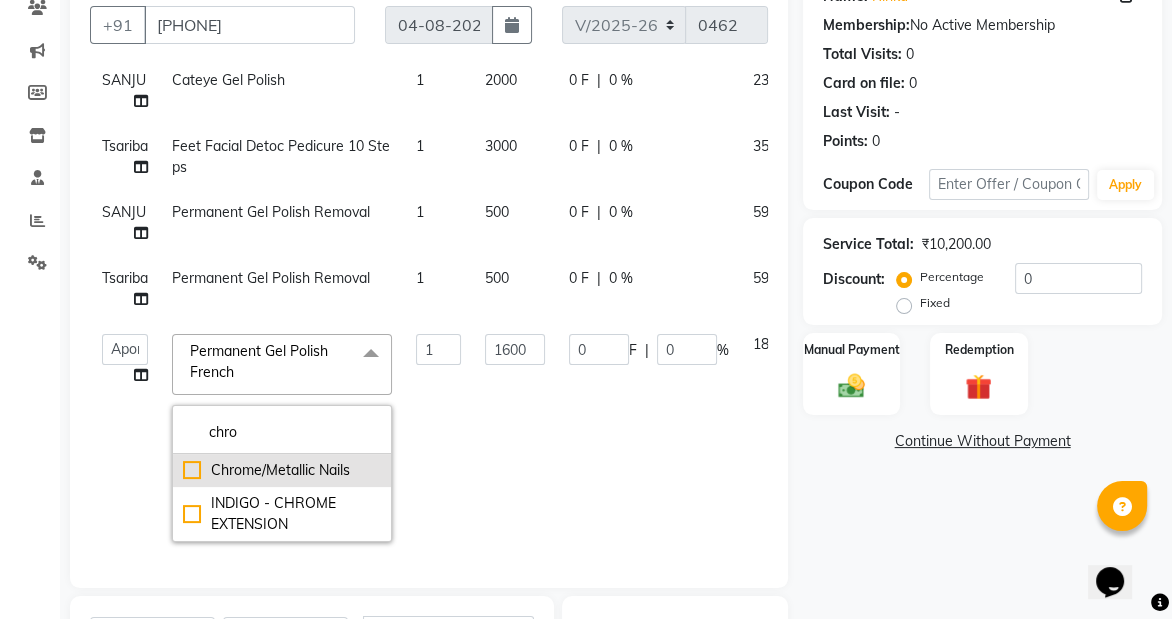 type on "chro" 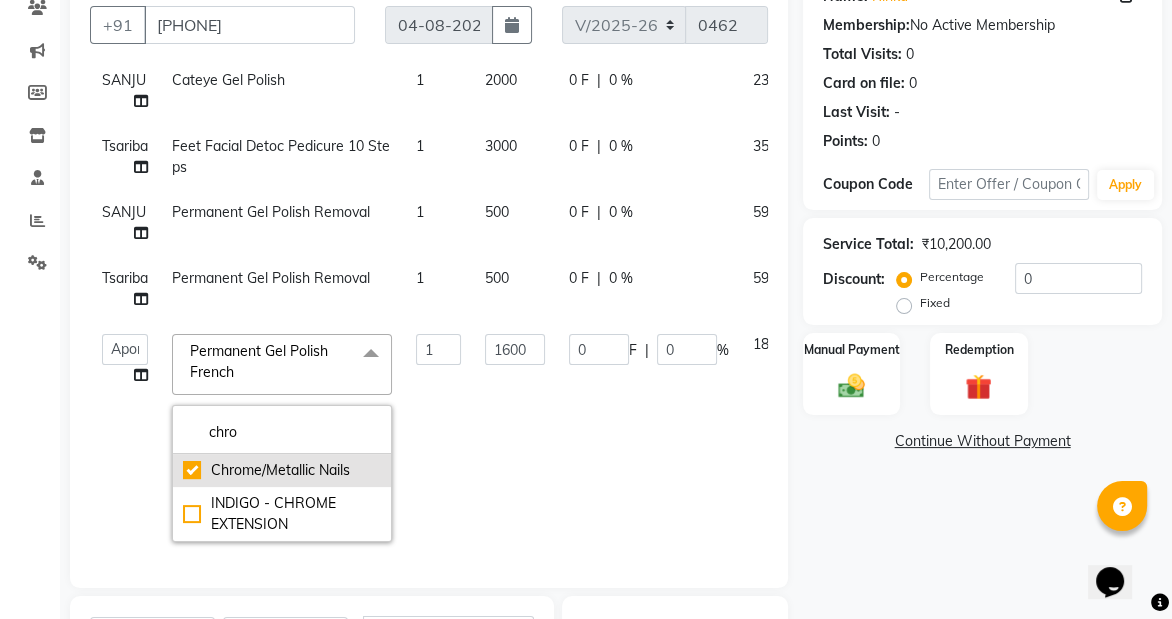 checkbox on "true" 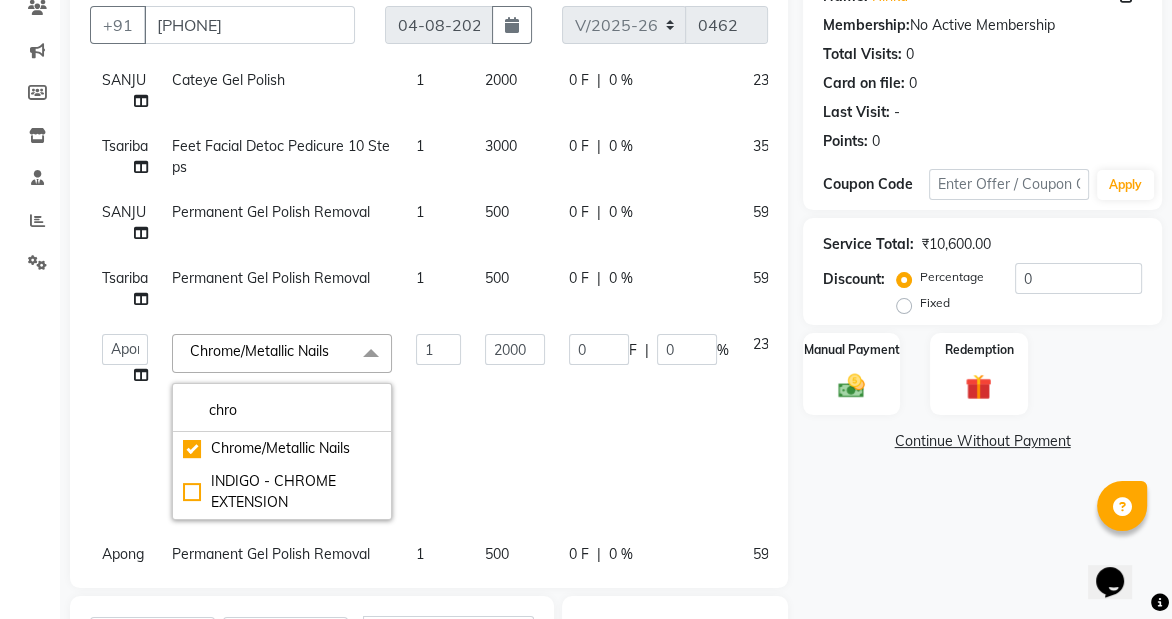 click on "0 F | 0 %" 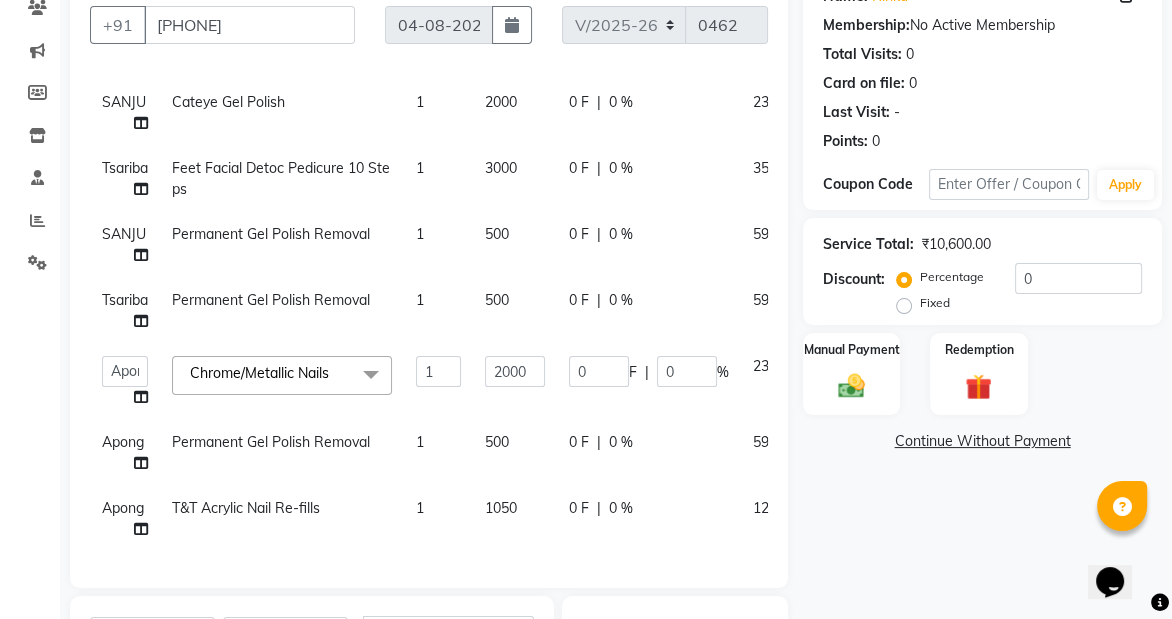 scroll, scrollTop: 150, scrollLeft: 0, axis: vertical 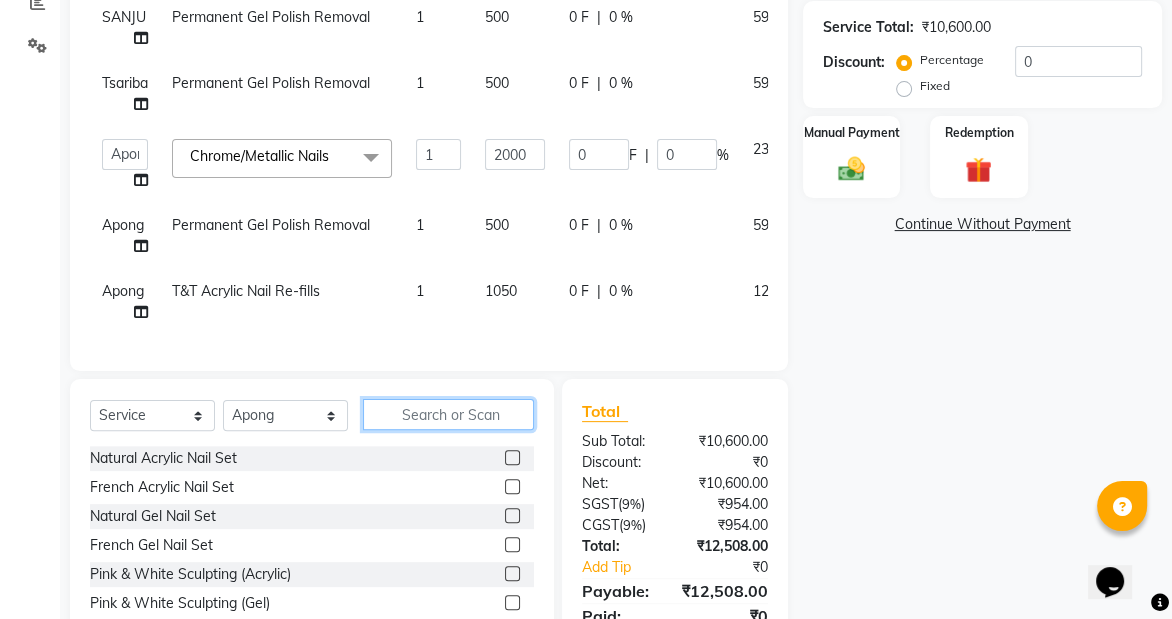 click 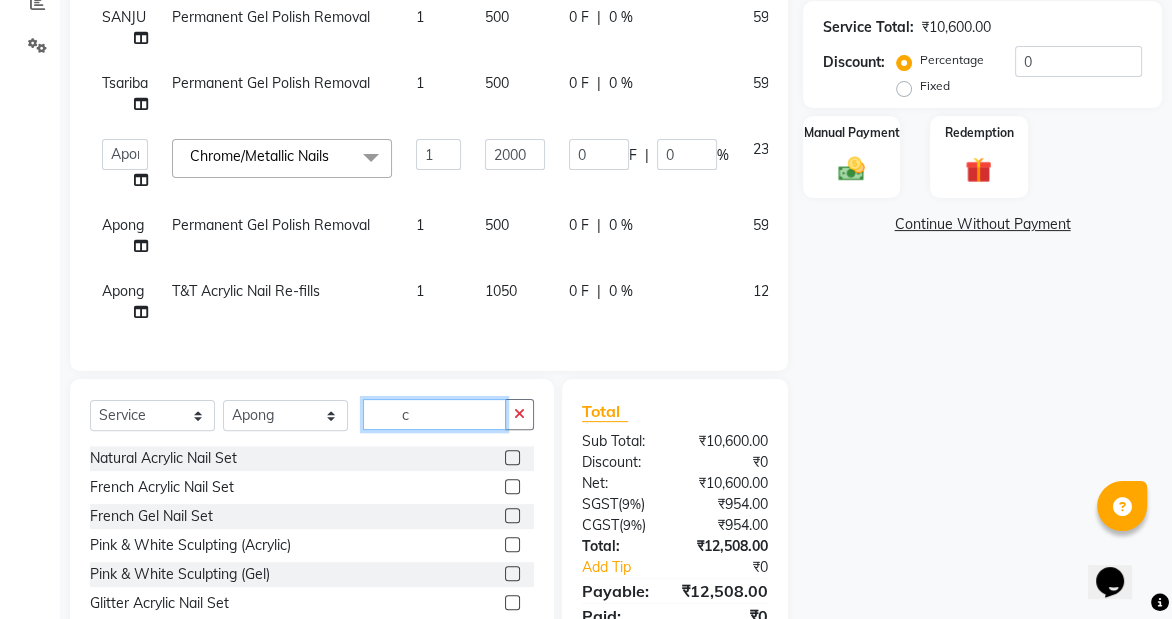 type on "c" 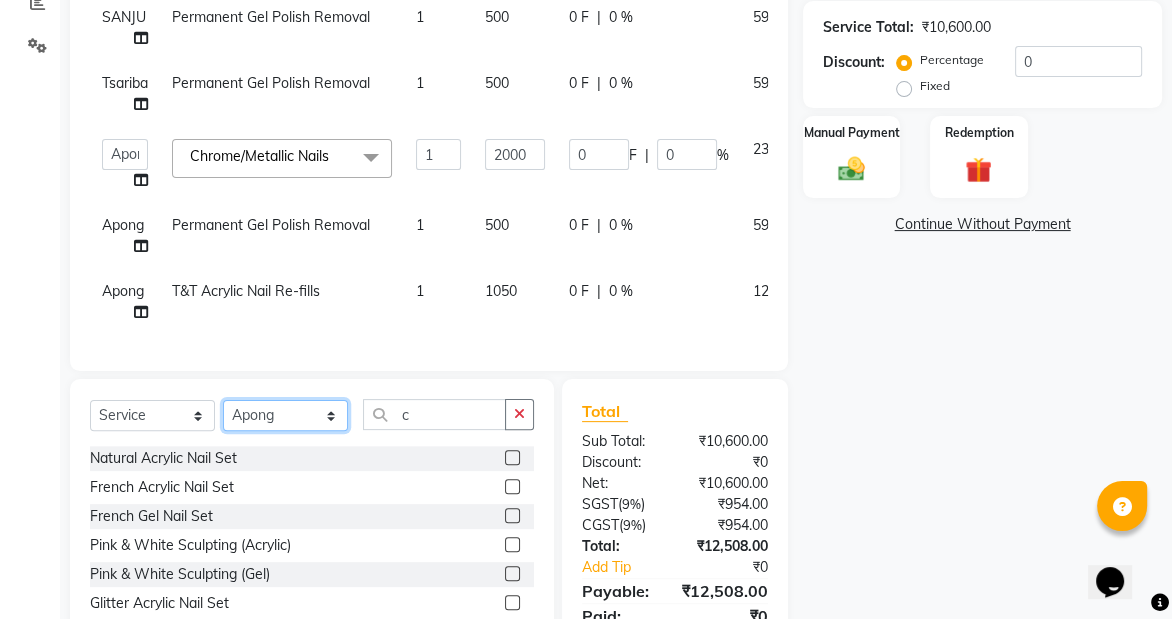 click on "Select Stylist [PERSON] [PERSON] [PERSON] charmi Frontdesk [PERSON] [PERSON] Sir [PERSON] Pooja Pooja [PERSON] [PERSON] SANJU [PERSON] Maam [PERSON] [PERSON] [PERSON]" 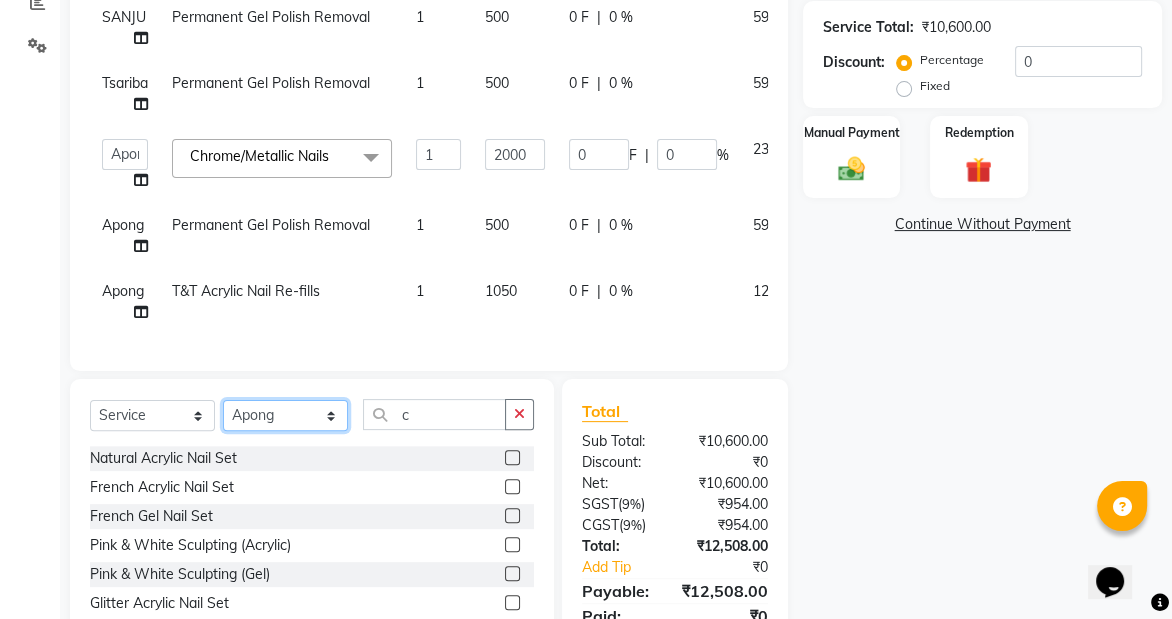select on "42682" 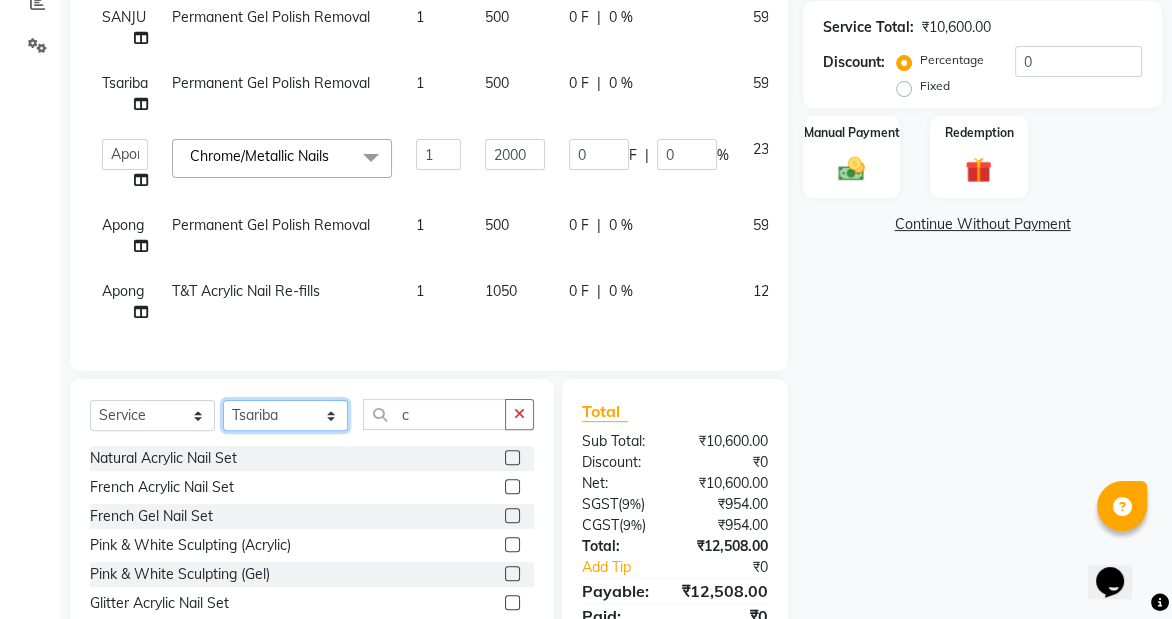 click on "Select Stylist [PERSON] [PERSON] [PERSON] charmi Frontdesk [PERSON] [PERSON] Sir [PERSON] Pooja Pooja [PERSON] [PERSON] SANJU [PERSON] Maam [PERSON] [PERSON] [PERSON]" 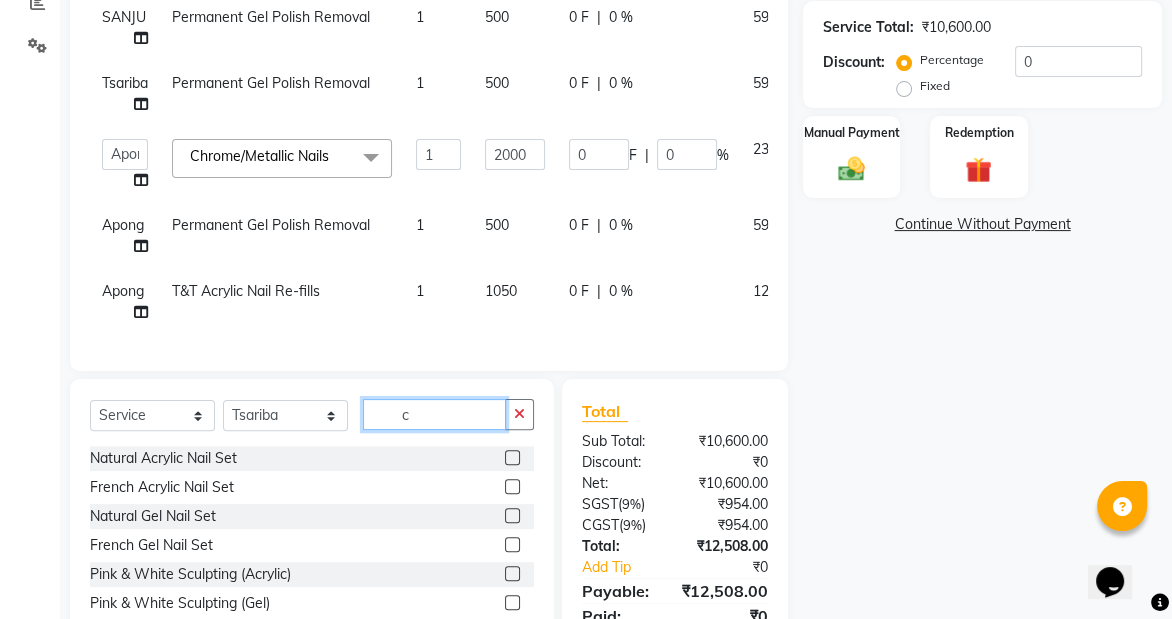 click on "c" 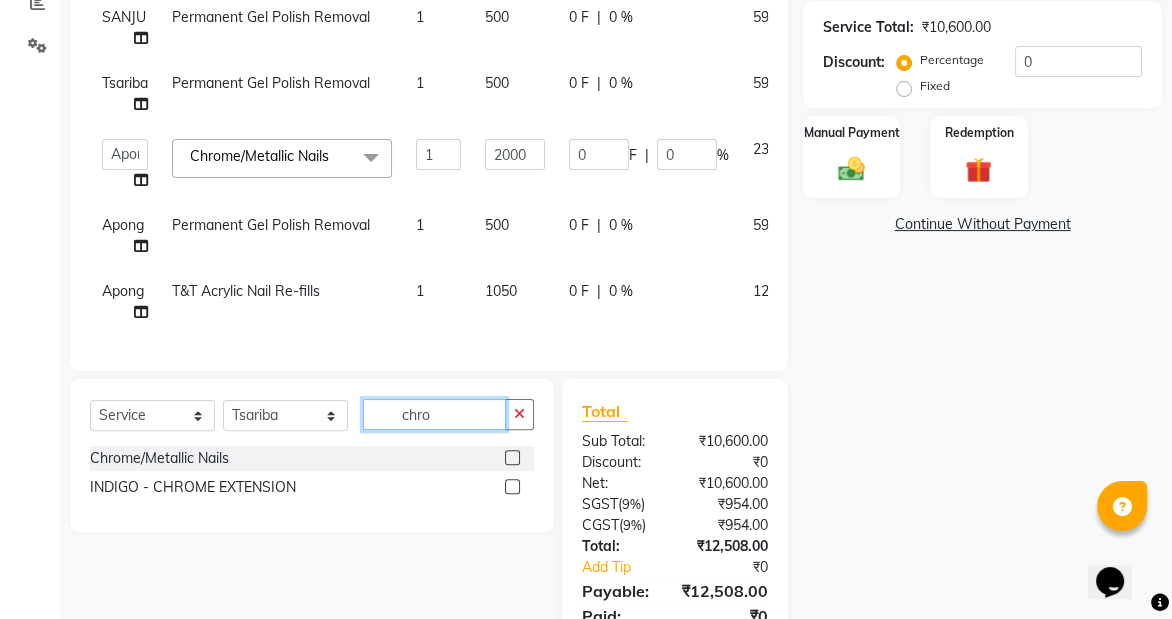 type on "chro" 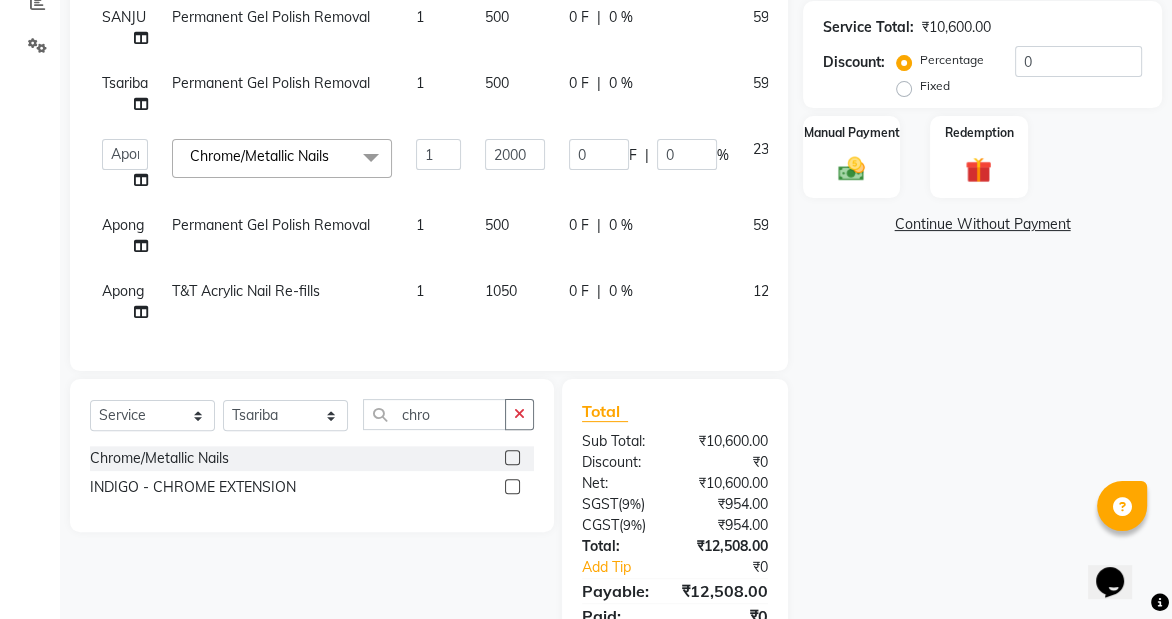 click on "Chrome/Metallic Nails" 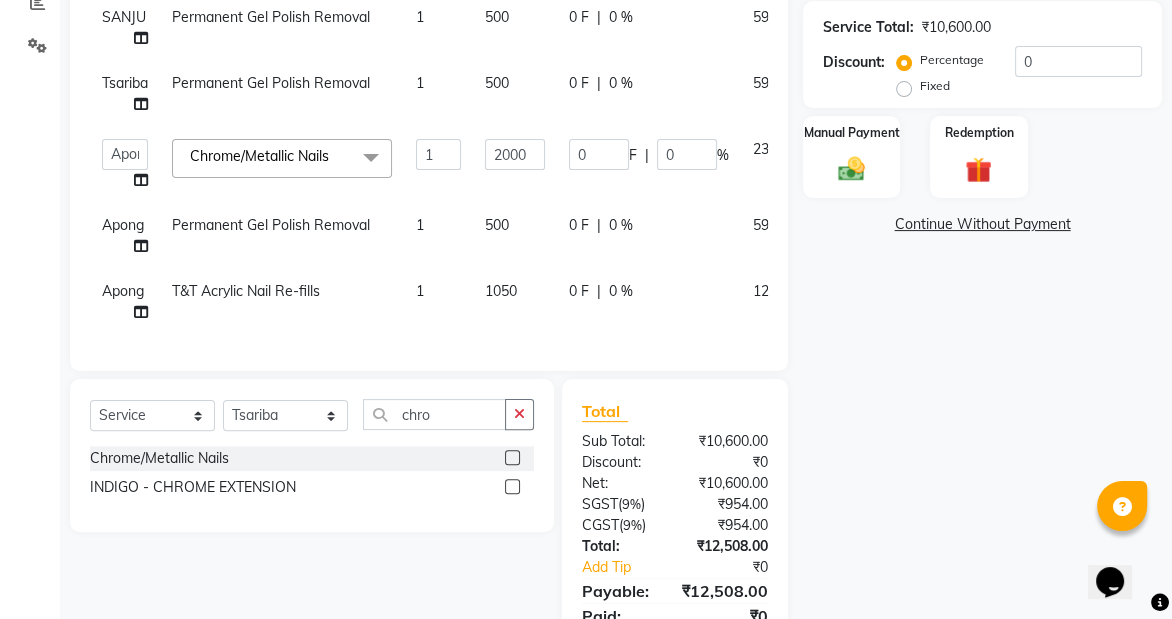 click 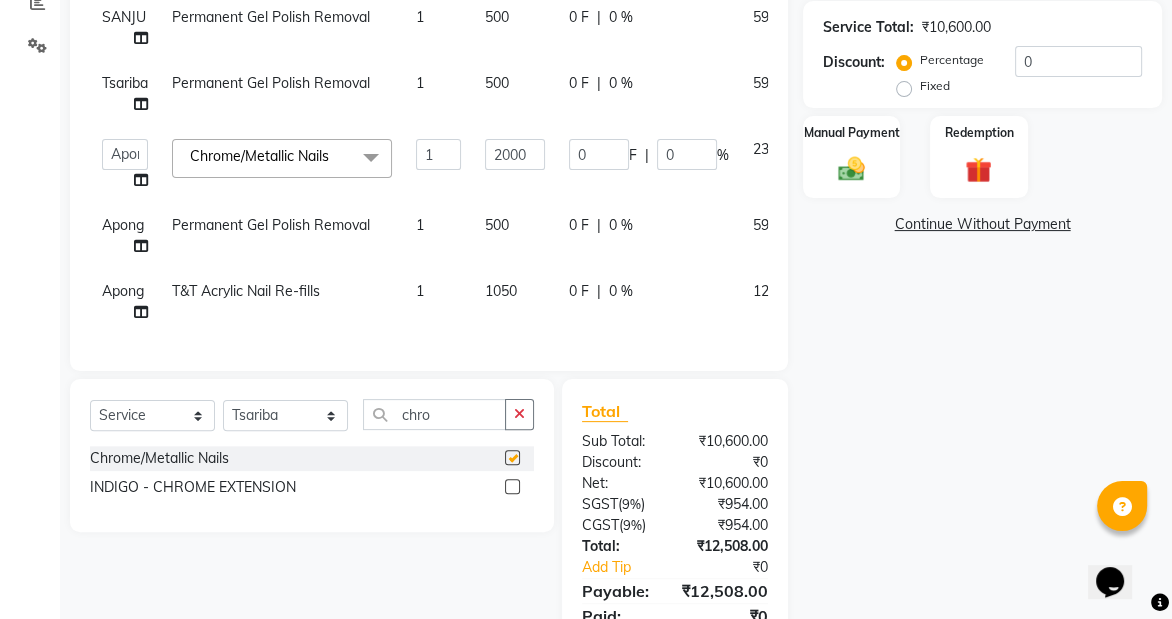 scroll, scrollTop: 158, scrollLeft: 0, axis: vertical 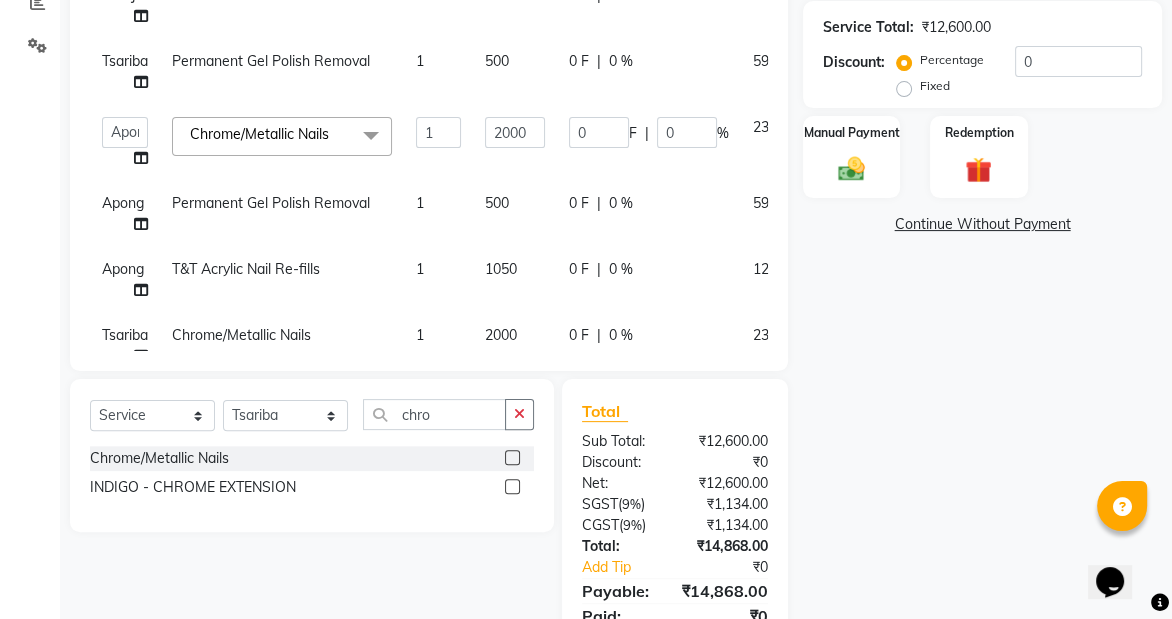 checkbox on "false" 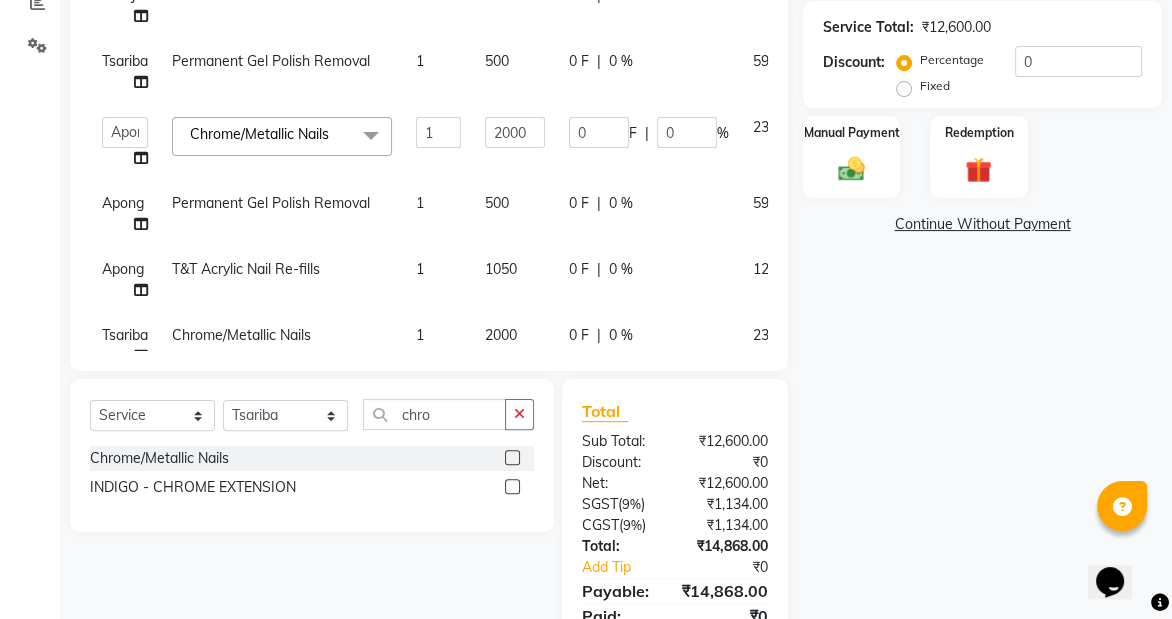 click on "Name: [PERSON] Membership: No Active Membership Total Visits: 0 Card on file: 0 Last Visit: - Points: 0 Coupon Code Apply Service Total: ₹12,600.00 Discount: Percentage Fixed 0 Manual Payment Redemption Continue Without Payment" 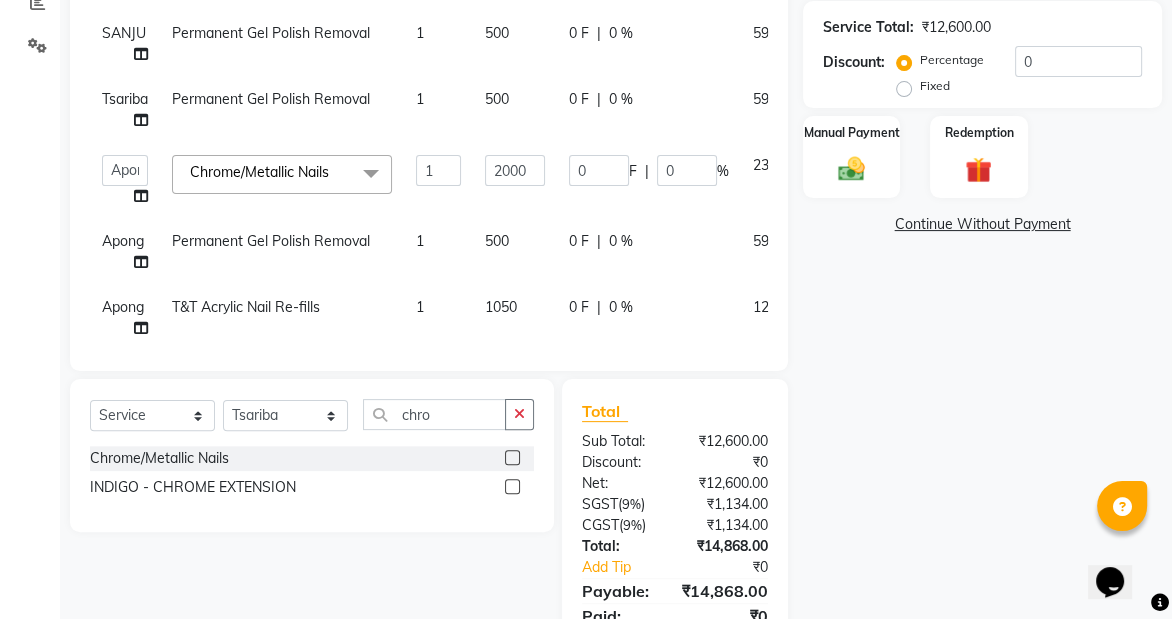 scroll, scrollTop: 0, scrollLeft: 0, axis: both 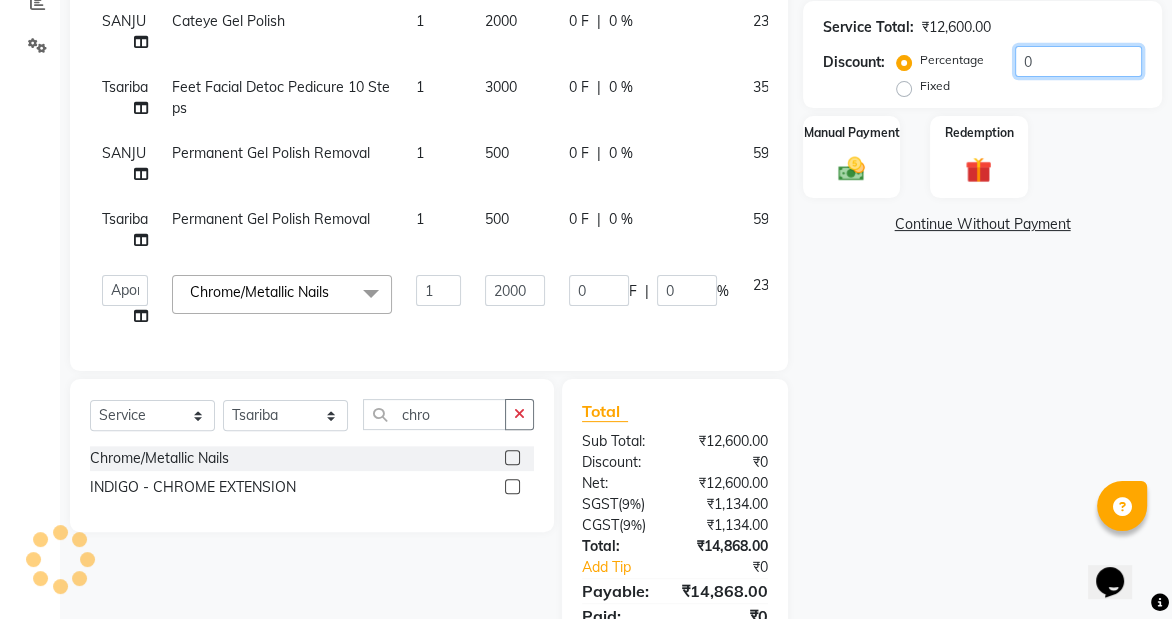 click on "0" 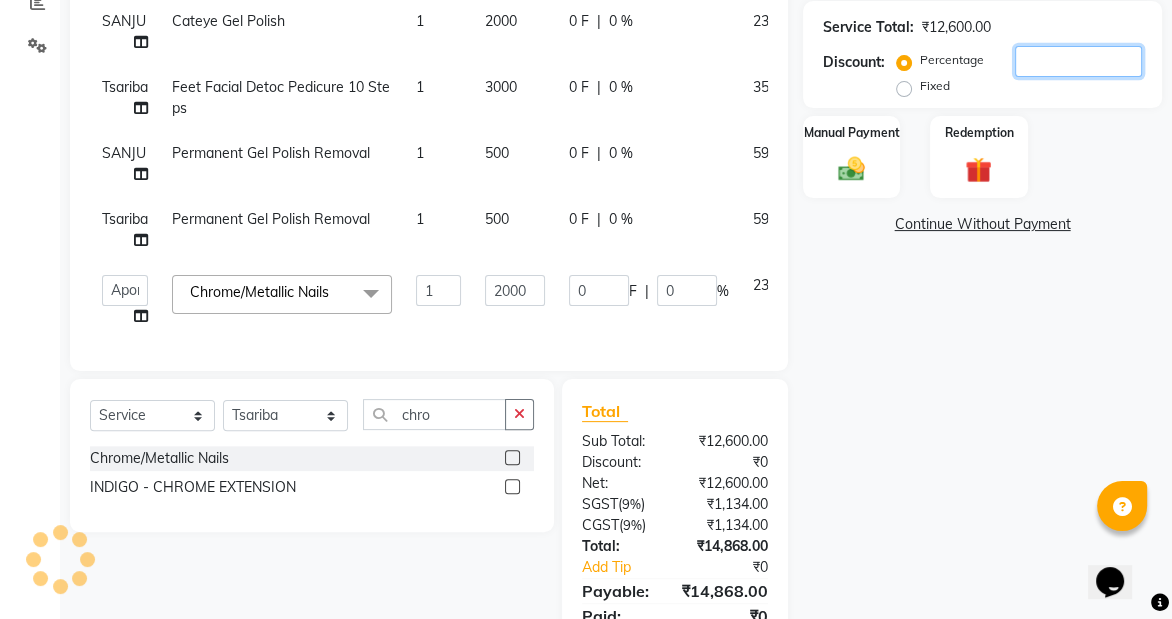 type on "5" 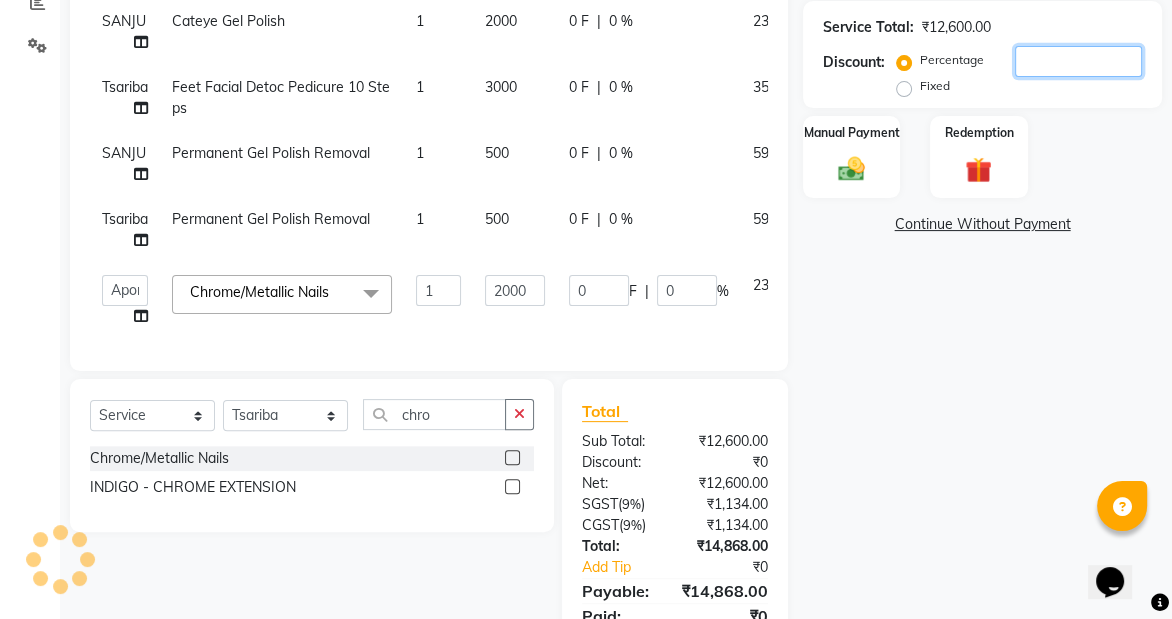 type on "100" 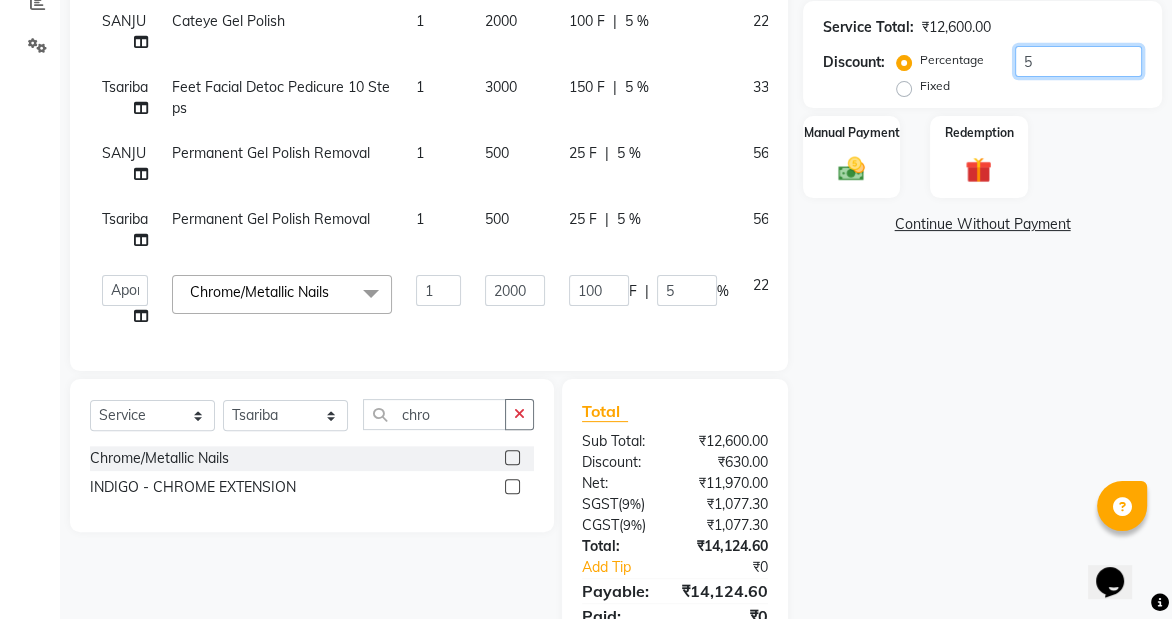 type on "50" 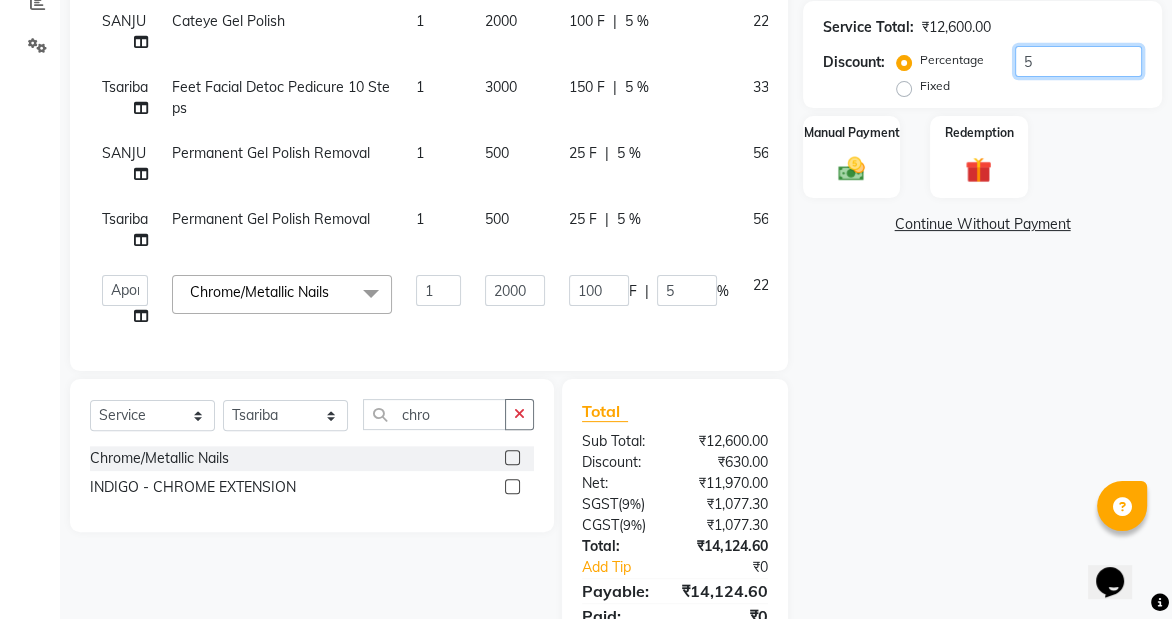 type on "1000" 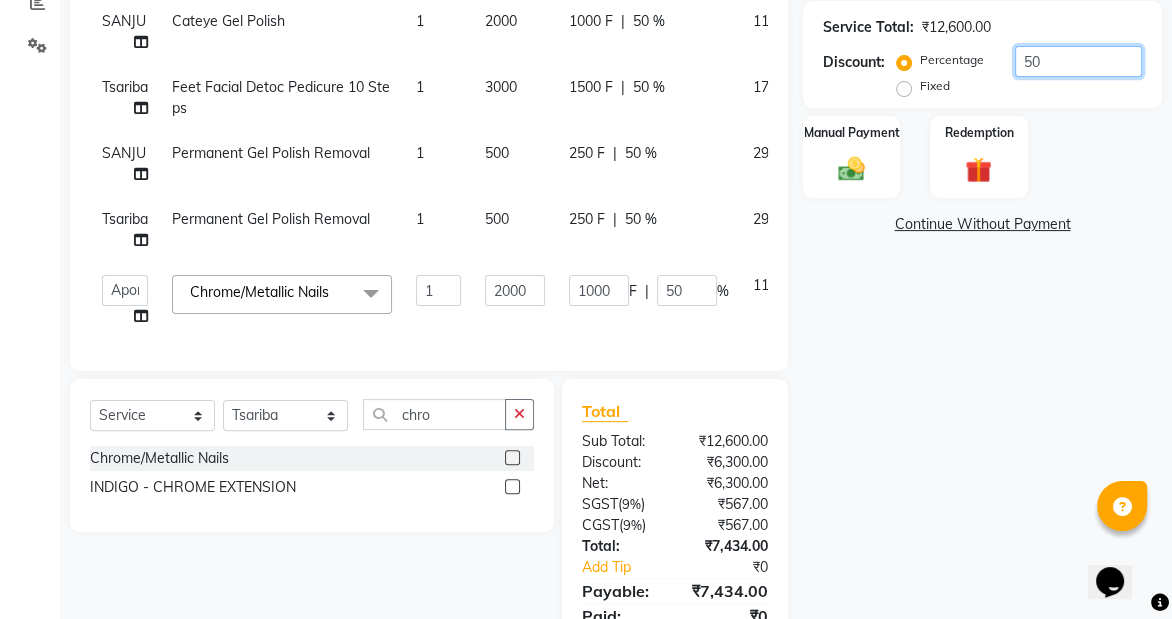type on "50" 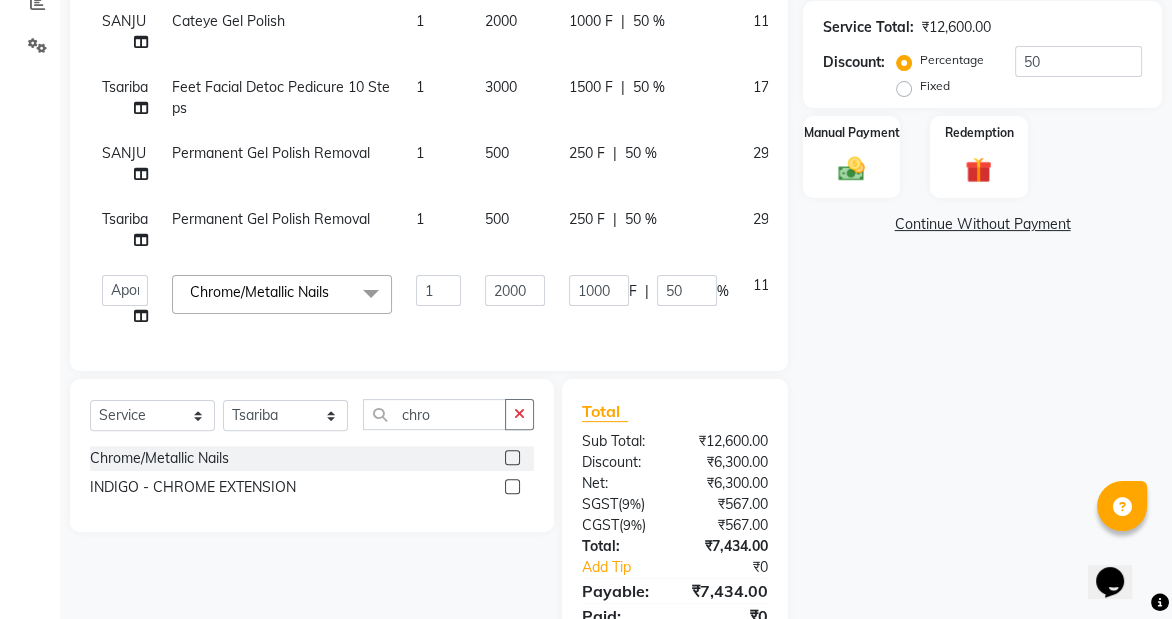 click on "Name: [PERSON] Membership: No Active Membership Total Visits: 0 Card on file: 0 Last Visit: - Points: 0 Coupon Code Apply Service Total: ₹12,600.00 Discount: Percentage Fixed 50 Manual Payment Redemption Continue Without Payment" 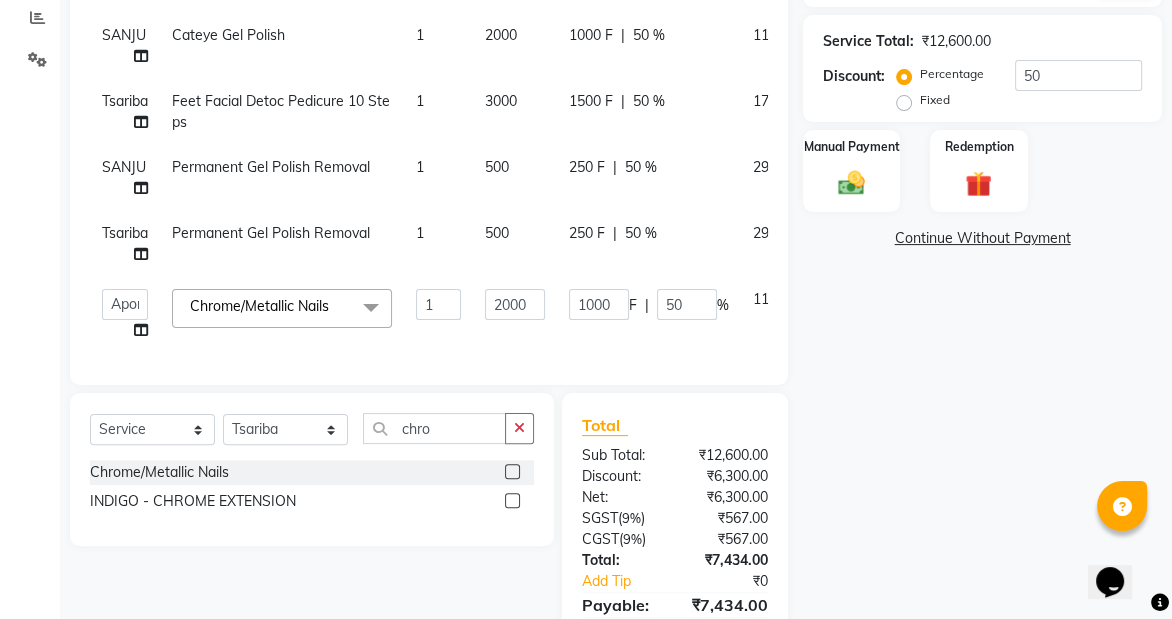 scroll, scrollTop: 0, scrollLeft: 0, axis: both 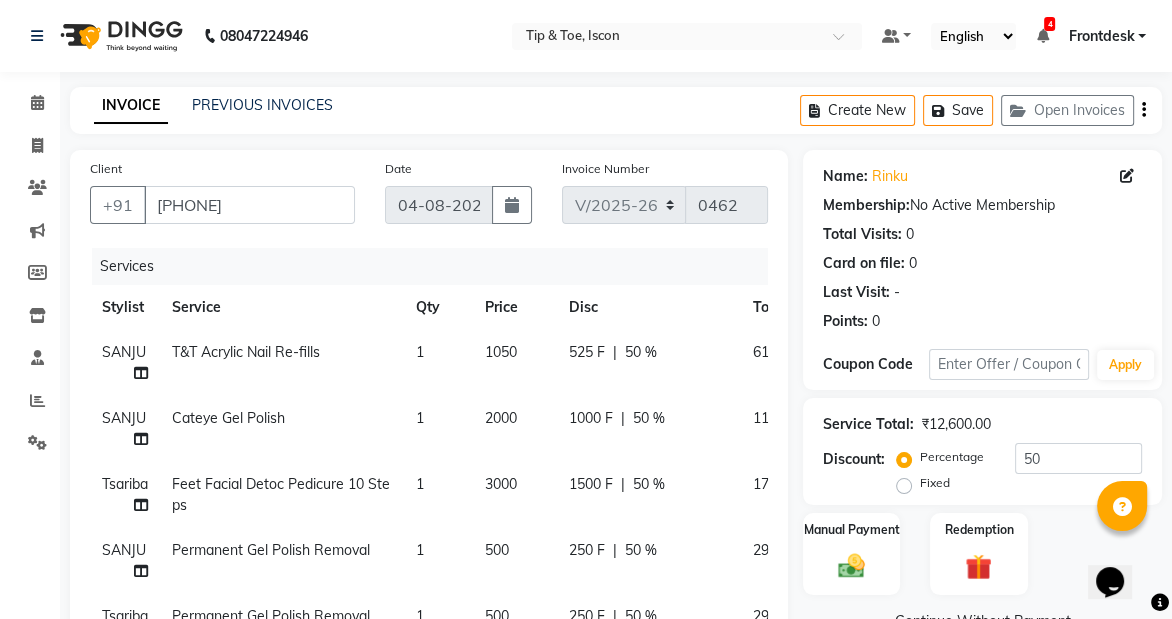 drag, startPoint x: 775, startPoint y: 363, endPoint x: 449, endPoint y: 101, distance: 418.23438 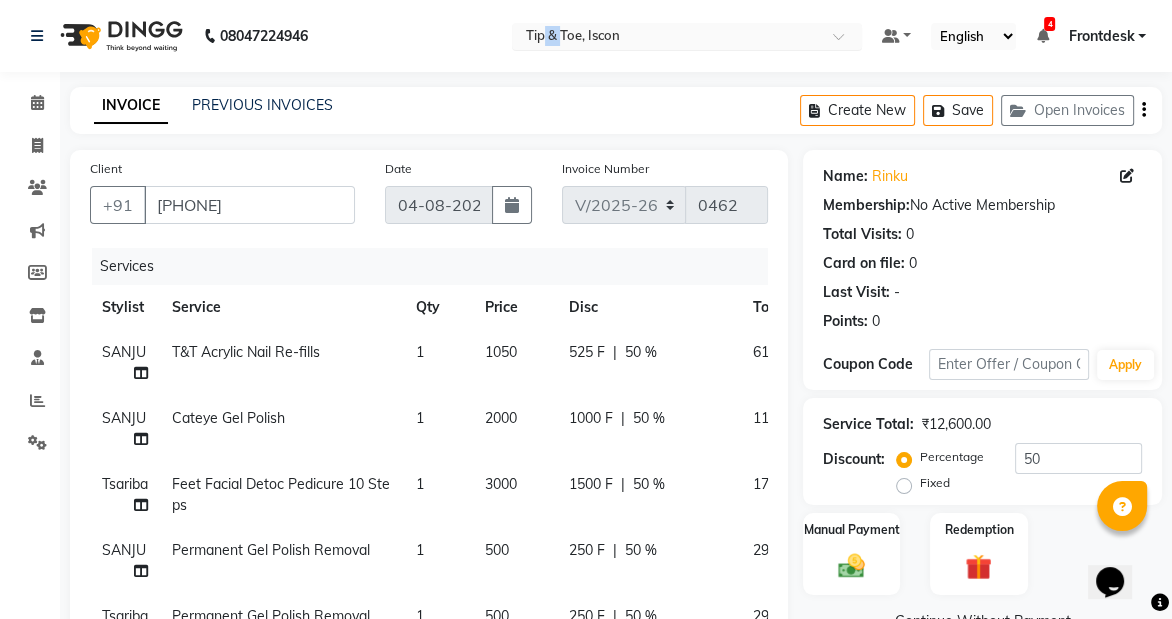 drag, startPoint x: 546, startPoint y: 58, endPoint x: 562, endPoint y: 24, distance: 37.576588 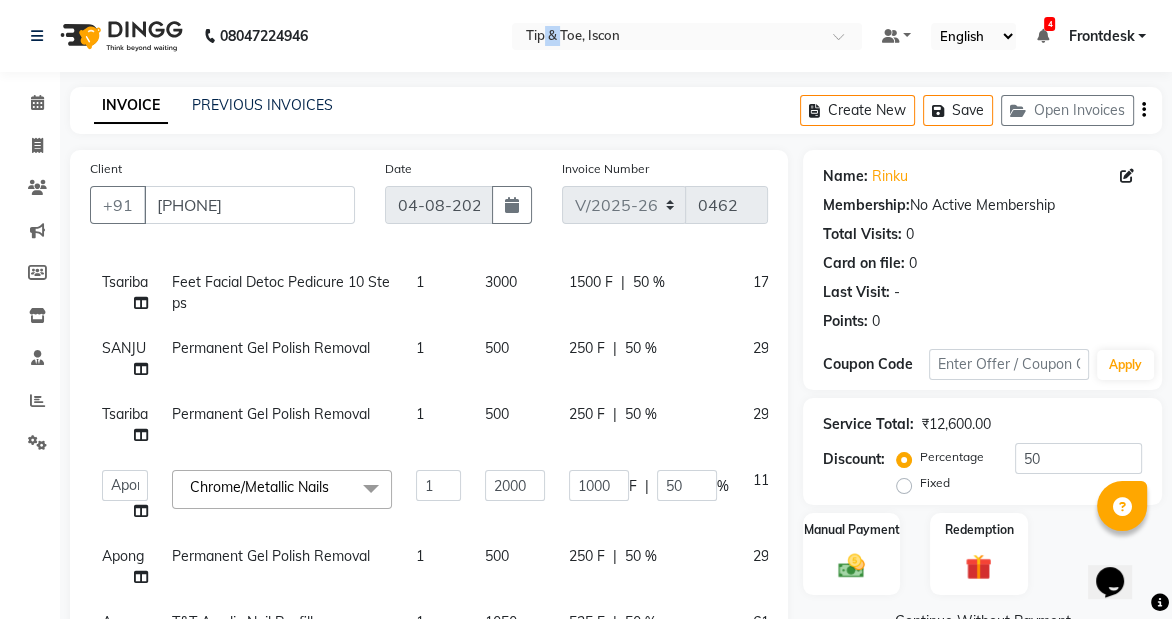 scroll, scrollTop: 215, scrollLeft: 0, axis: vertical 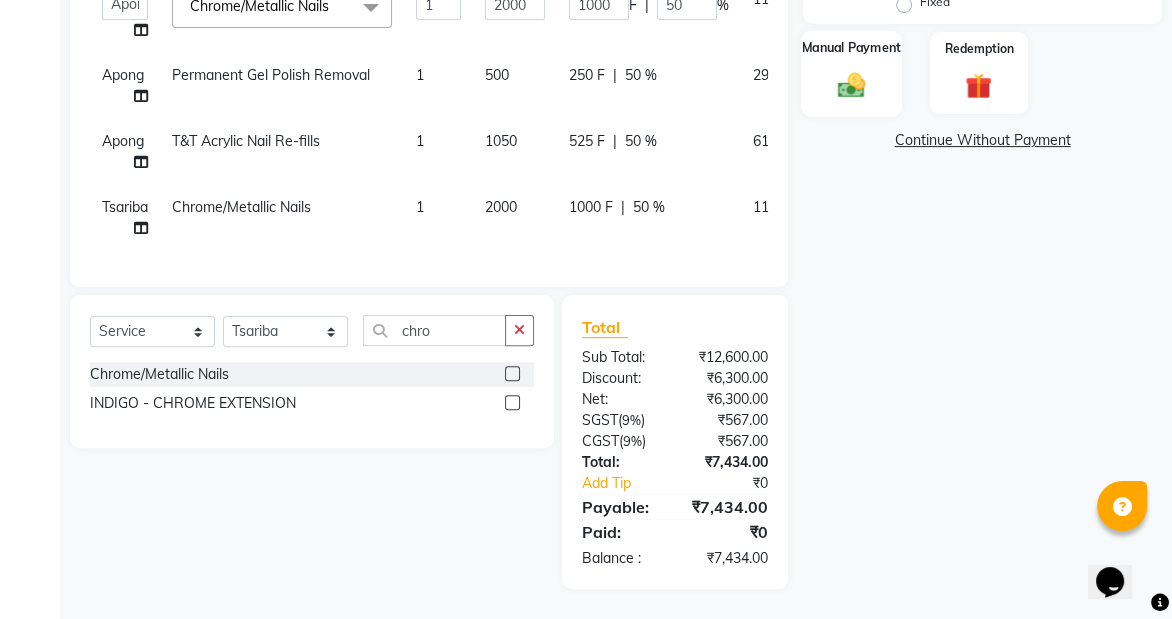 click 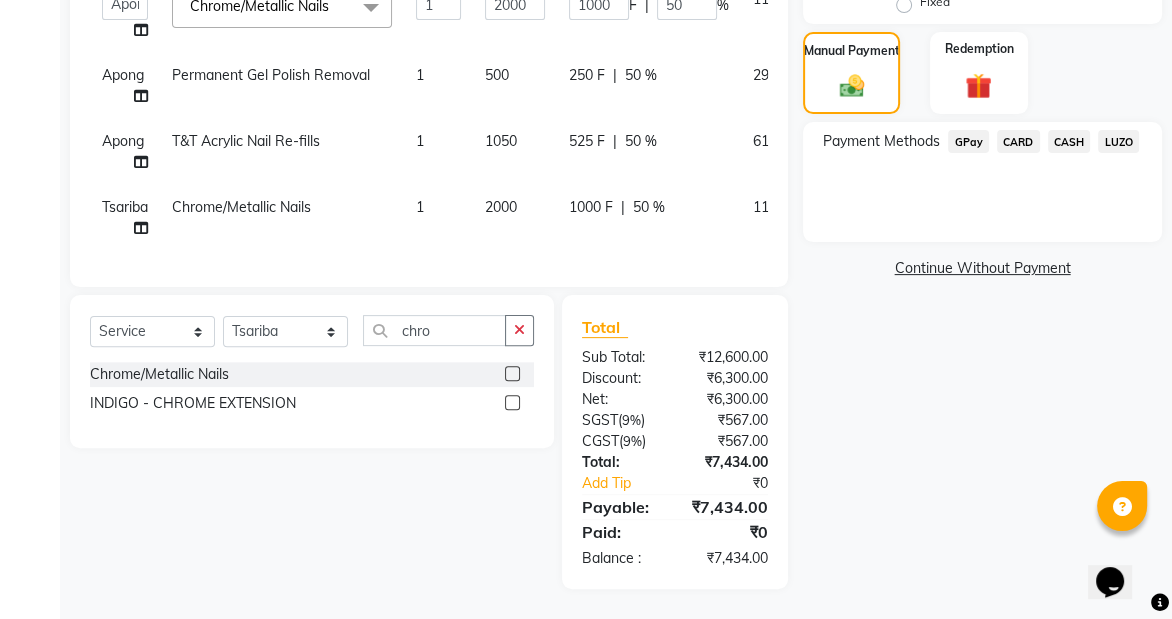click on "CASH" 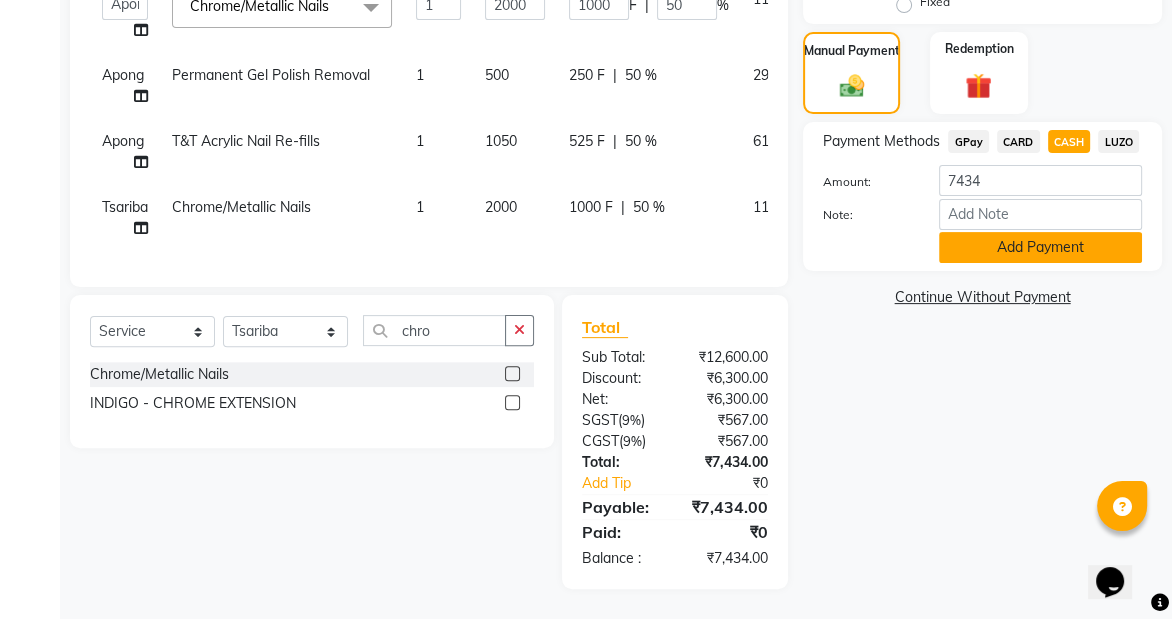 click on "Add Payment" 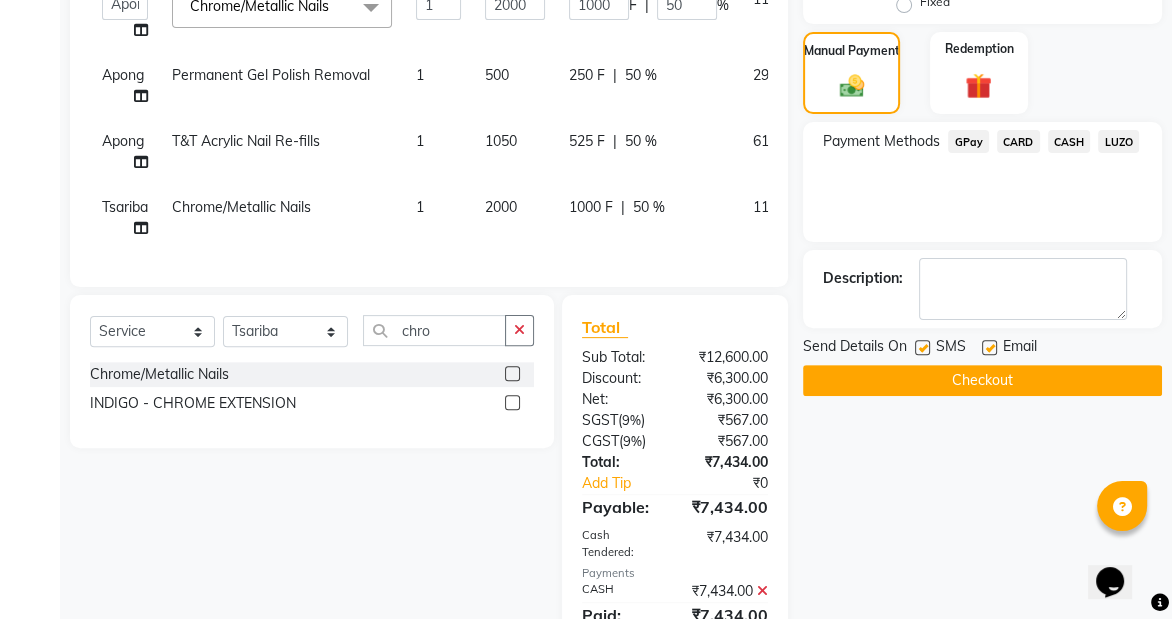 click on "Checkout" 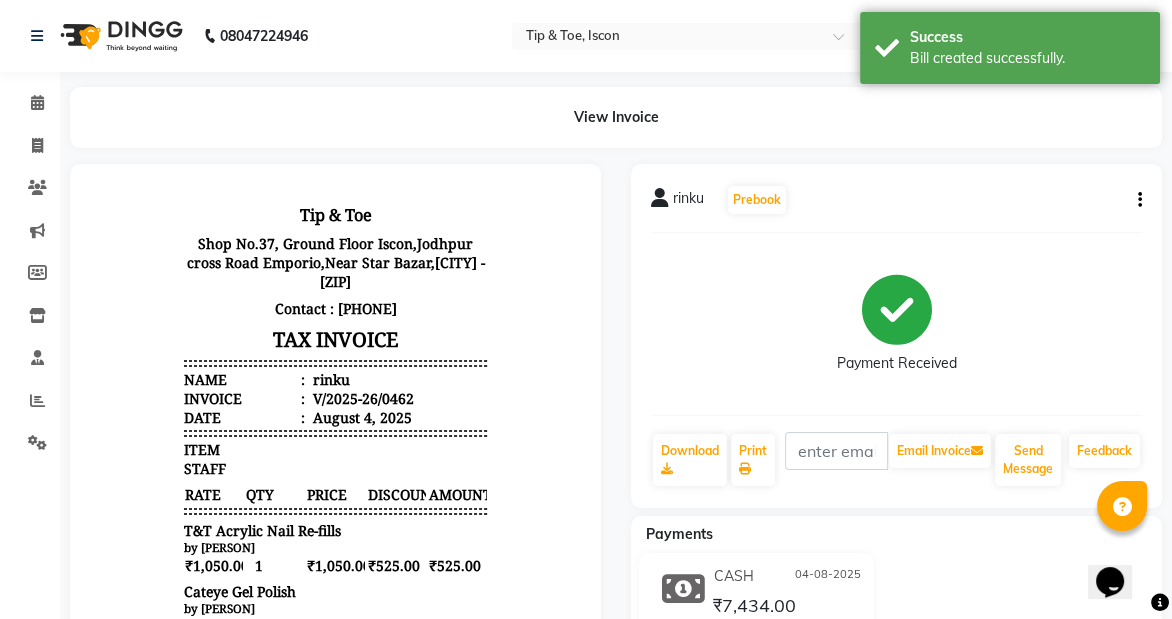 scroll, scrollTop: 0, scrollLeft: 0, axis: both 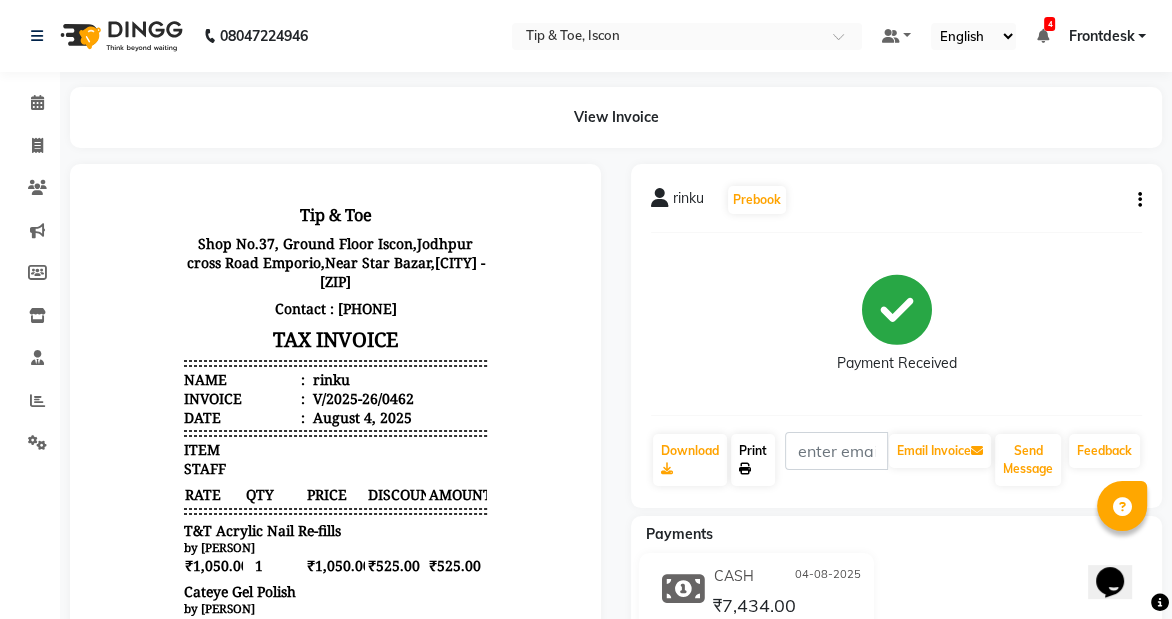 click on "Print" 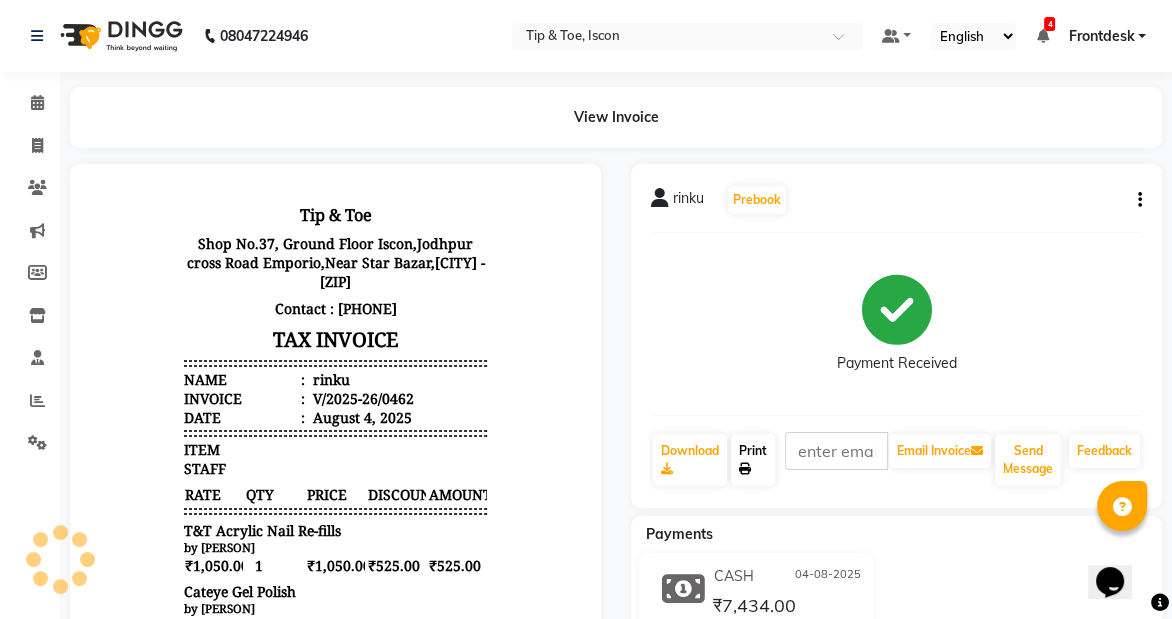 click on "Print" 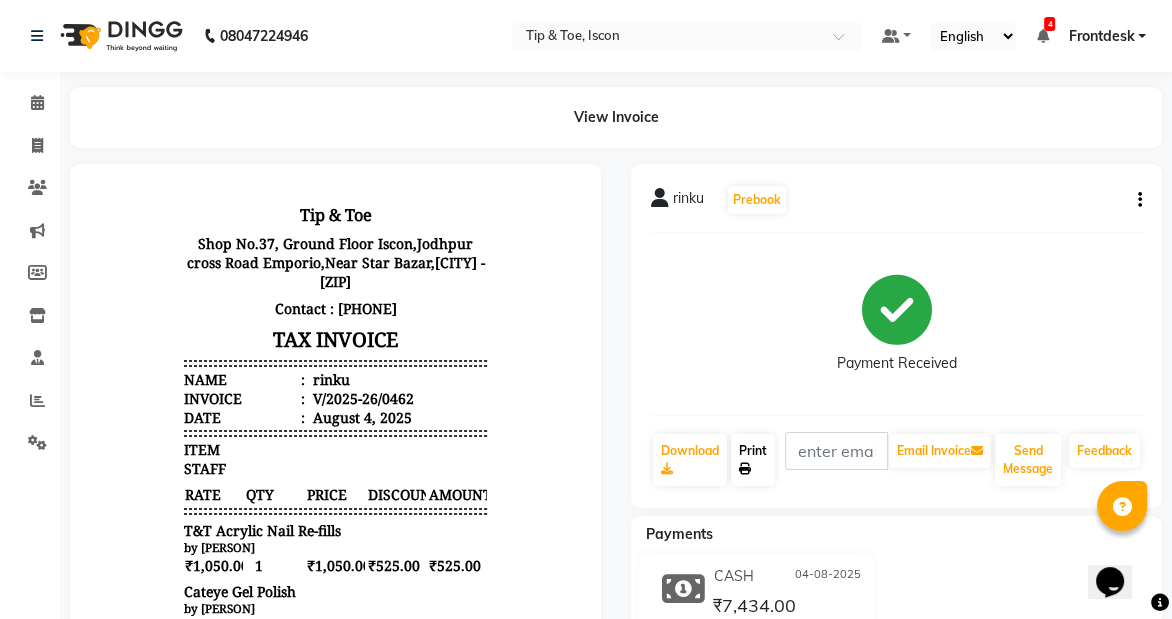 click on "Print" 